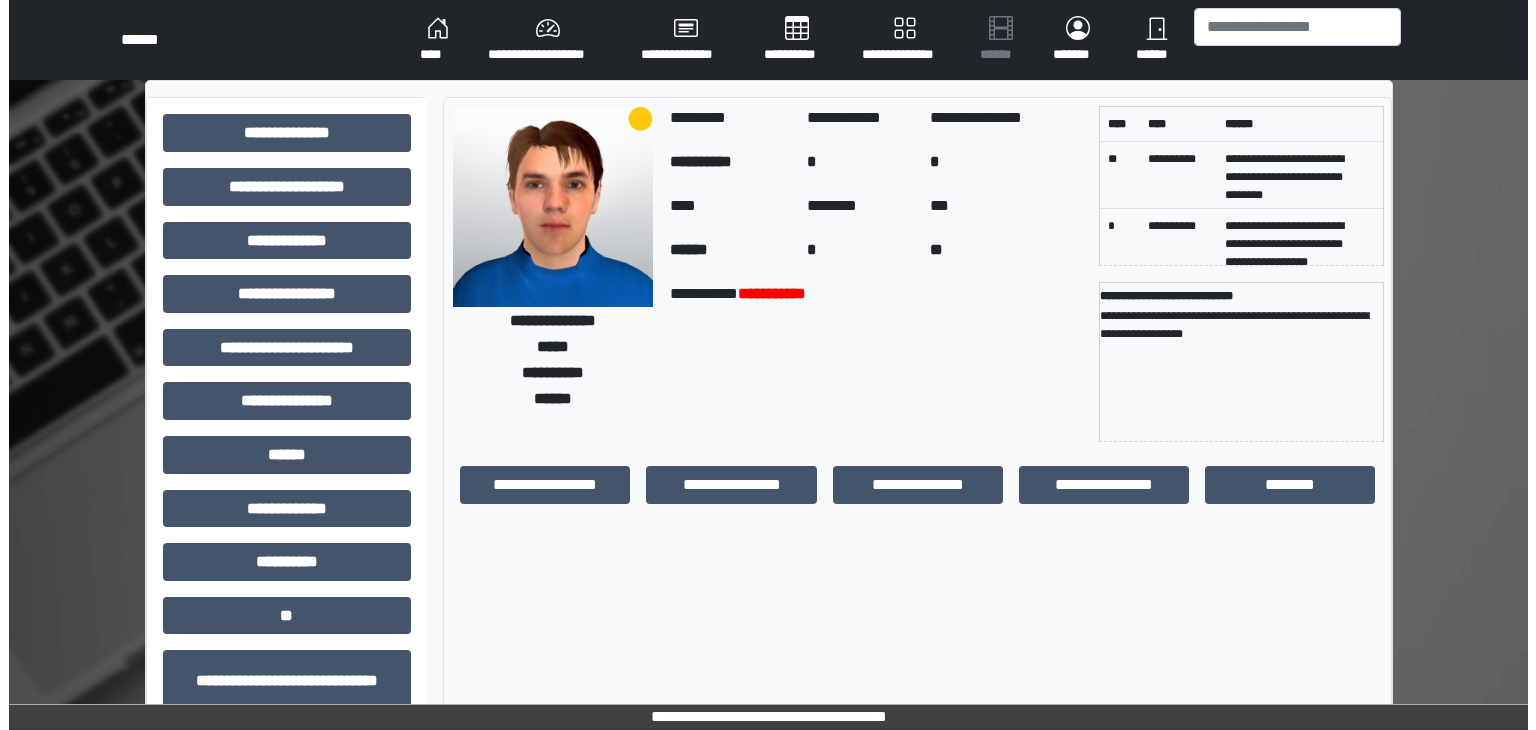 scroll, scrollTop: 0, scrollLeft: 0, axis: both 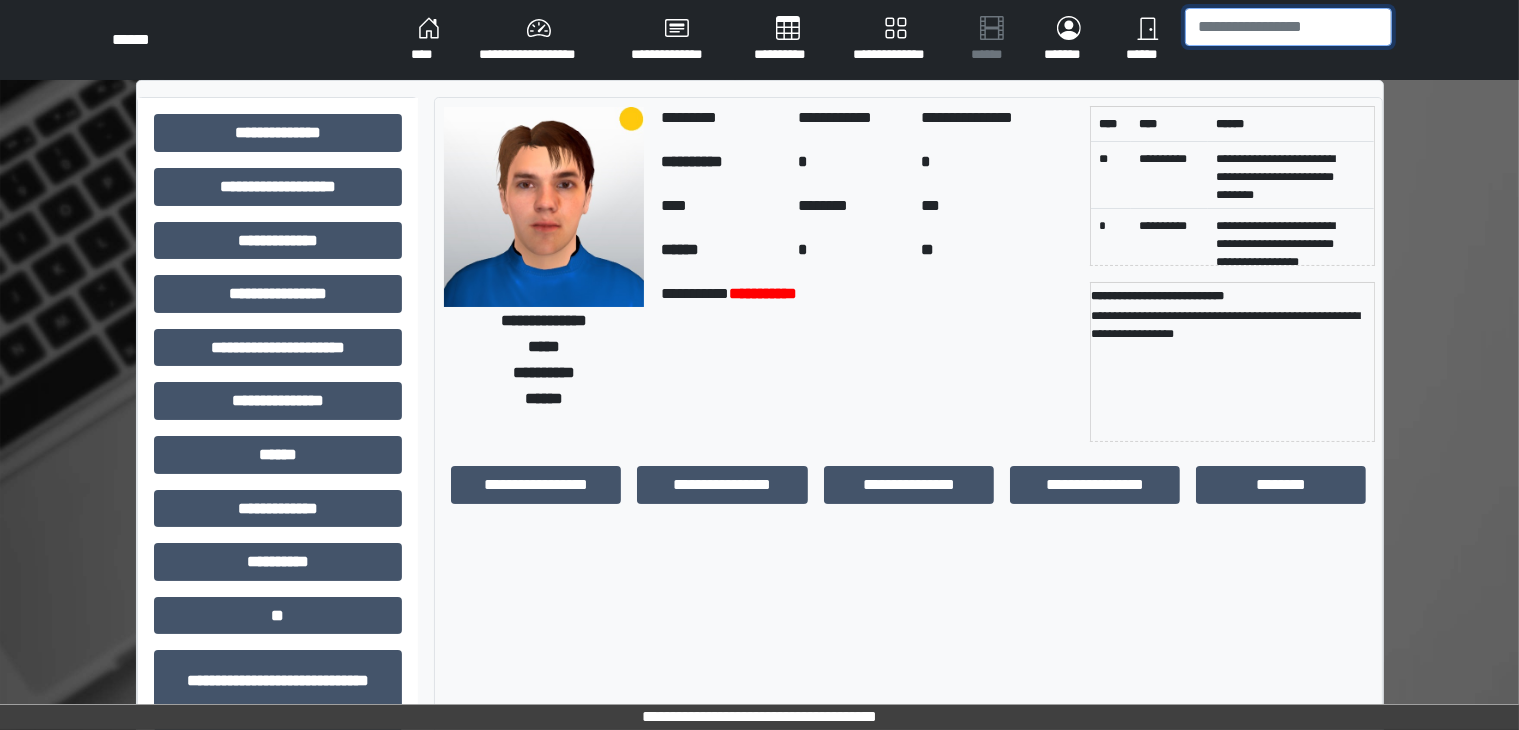 click at bounding box center (1288, 27) 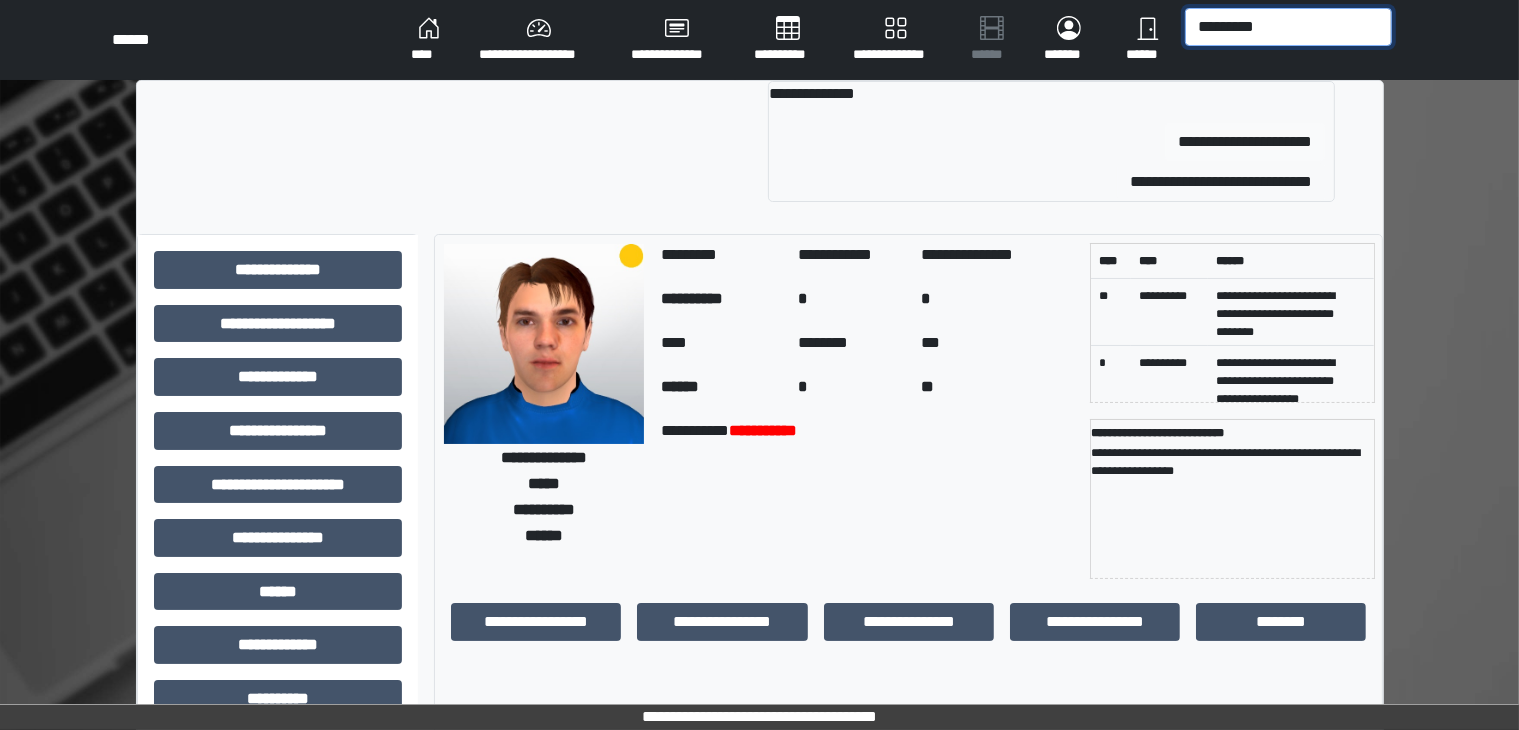 type on "*********" 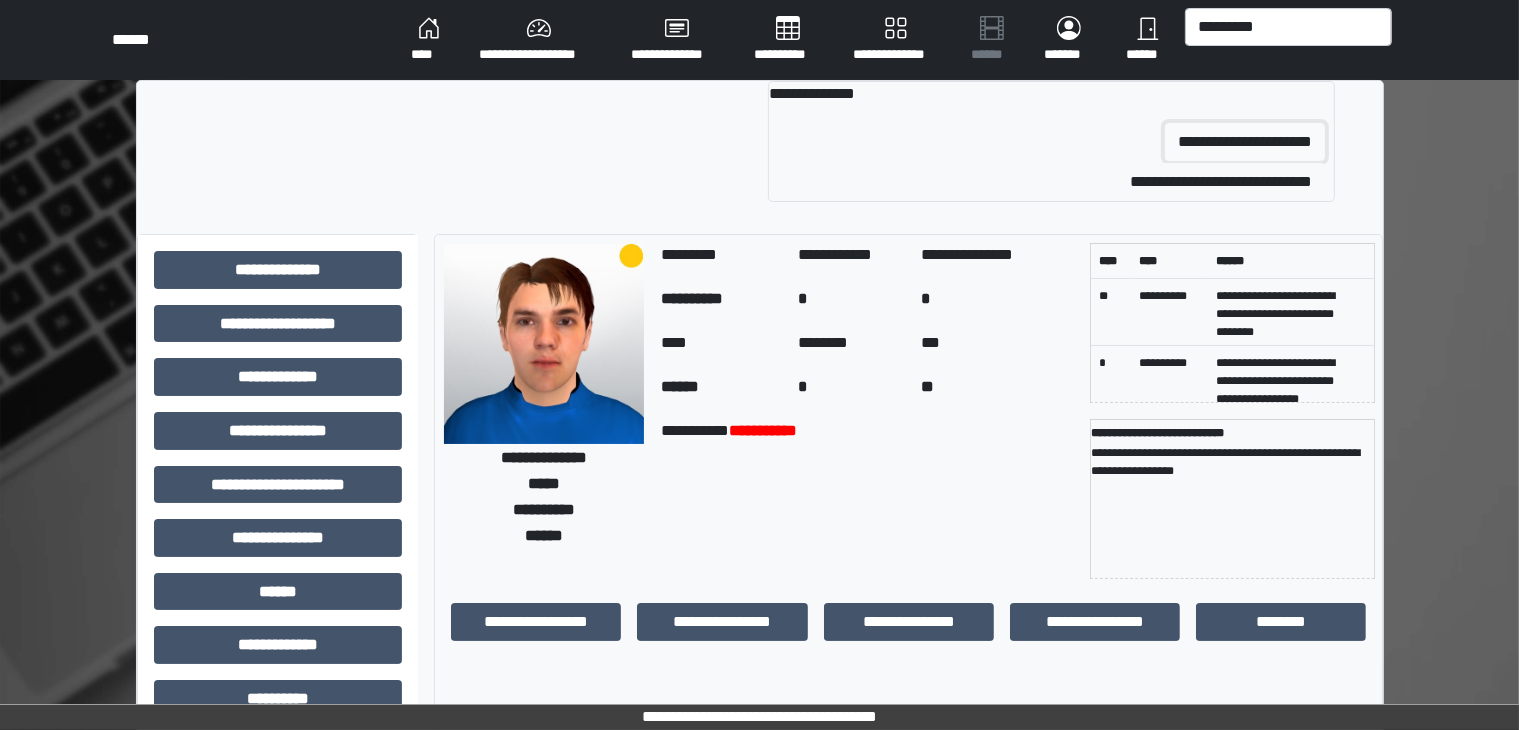 click on "**********" at bounding box center (1245, 142) 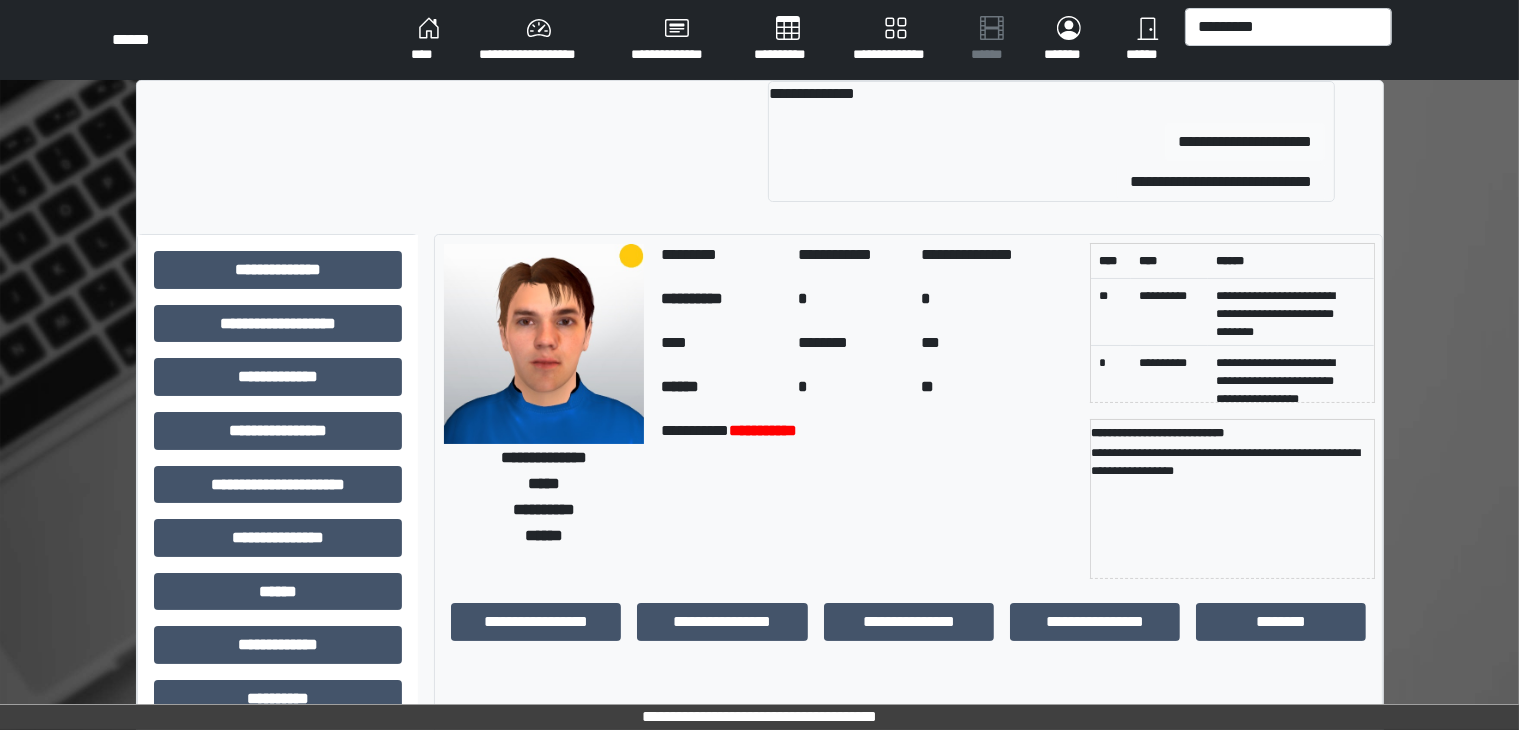 type 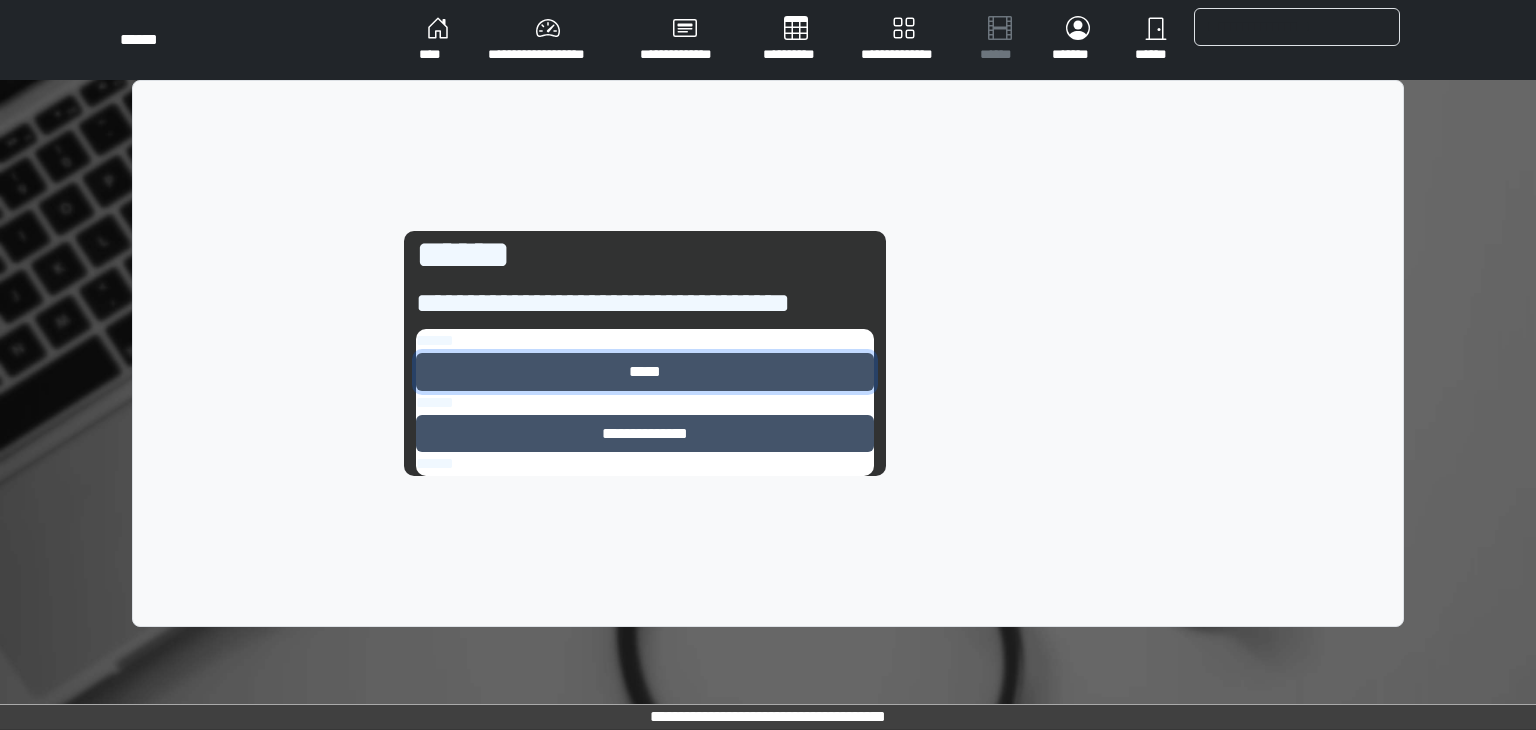 click on "*****" at bounding box center (645, 372) 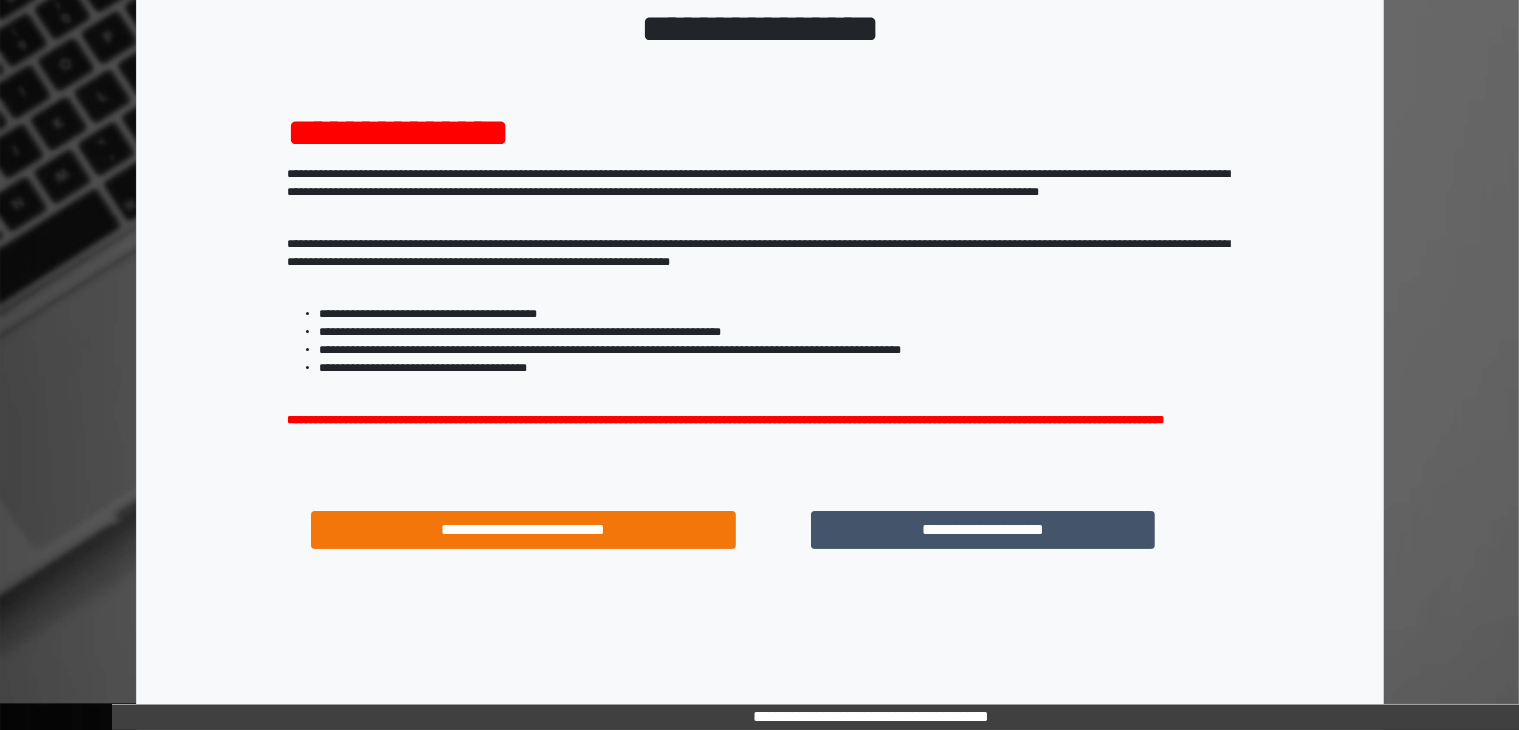 scroll, scrollTop: 180, scrollLeft: 0, axis: vertical 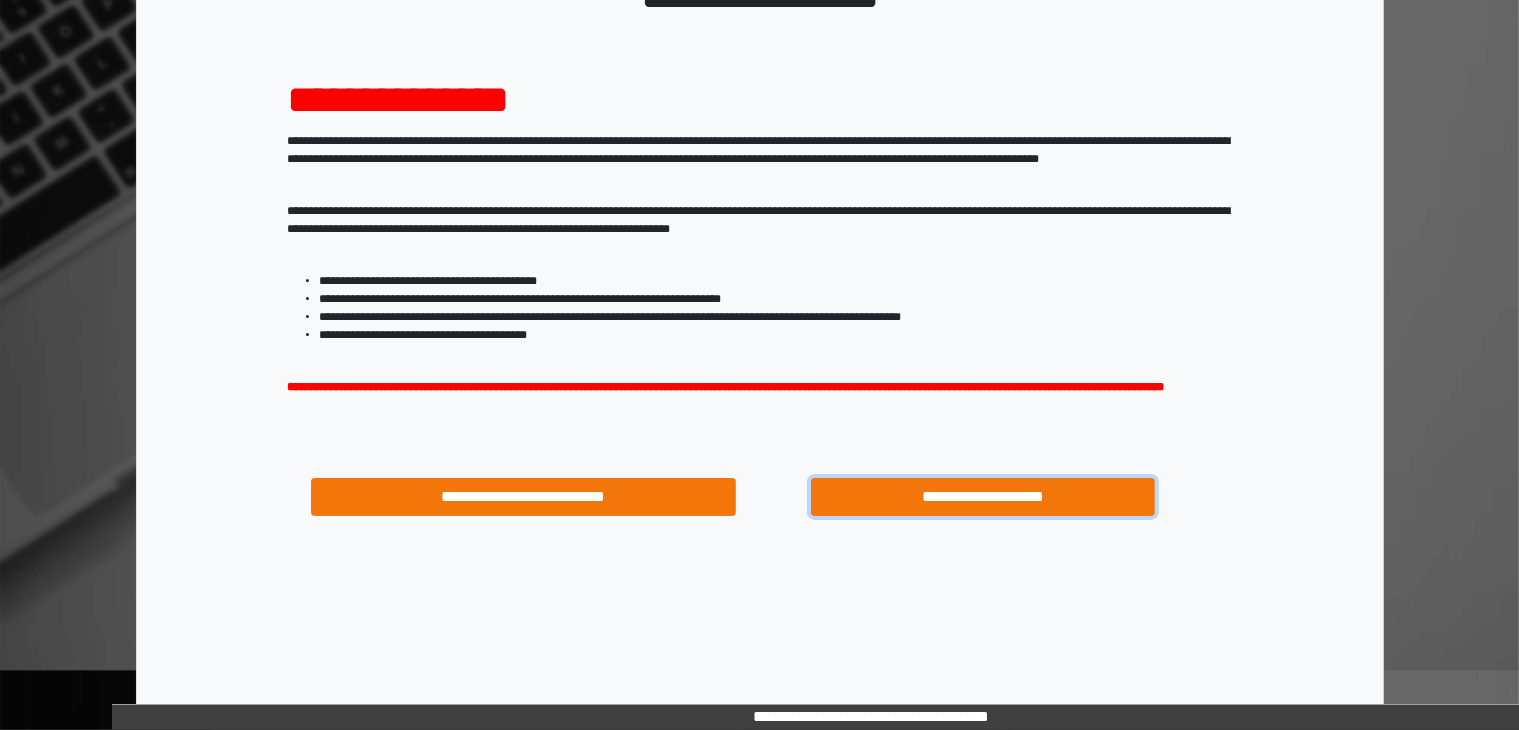 click on "**********" at bounding box center [983, 497] 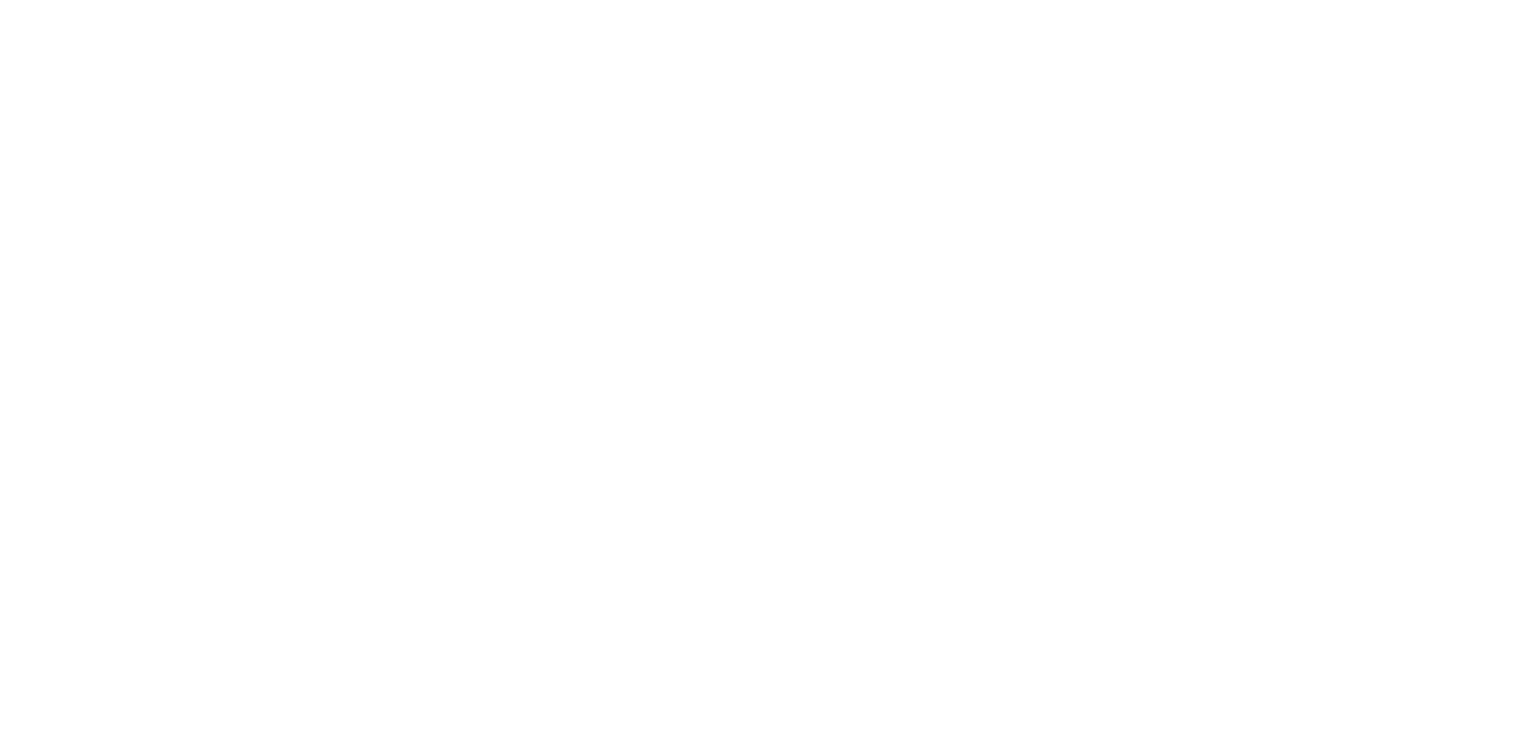 scroll, scrollTop: 0, scrollLeft: 0, axis: both 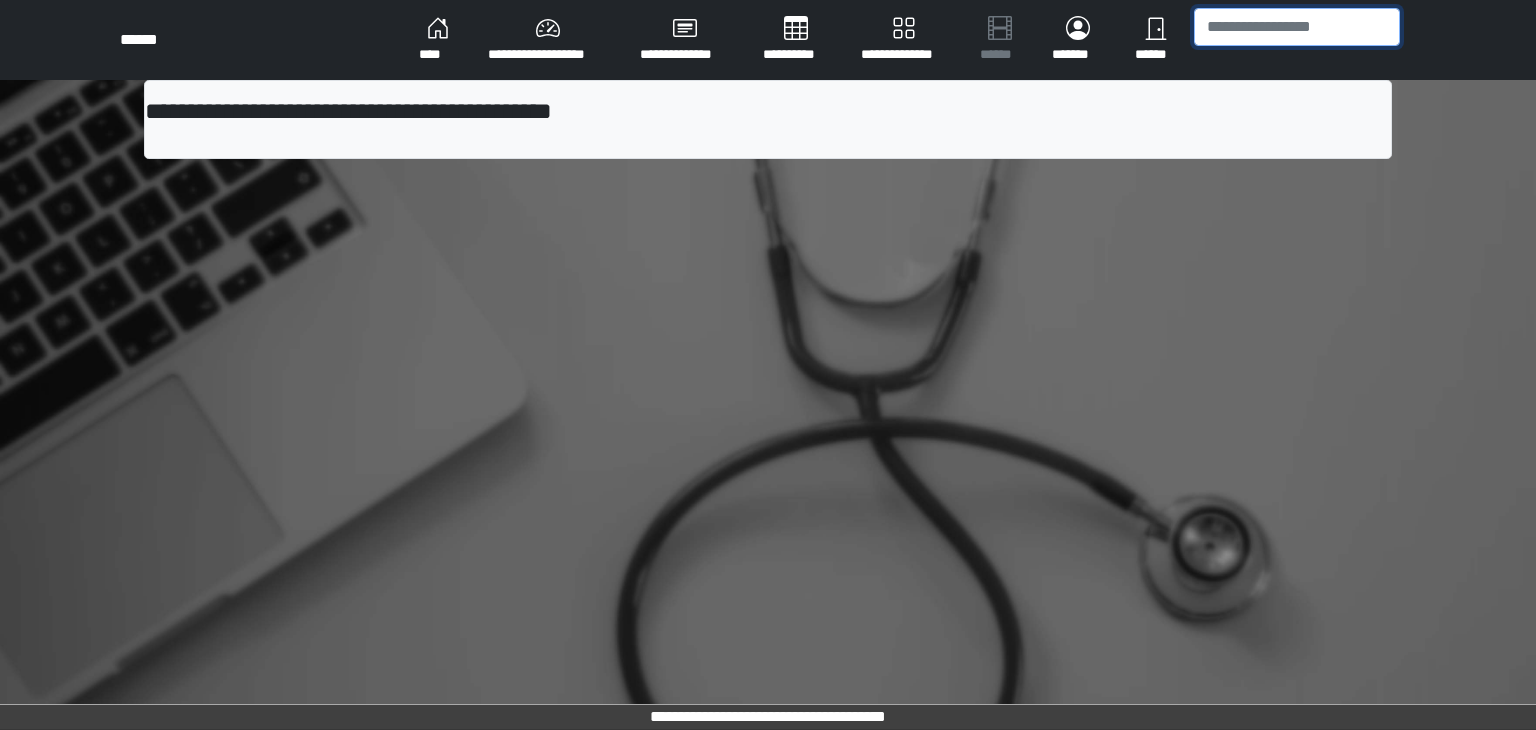 click at bounding box center [1297, 27] 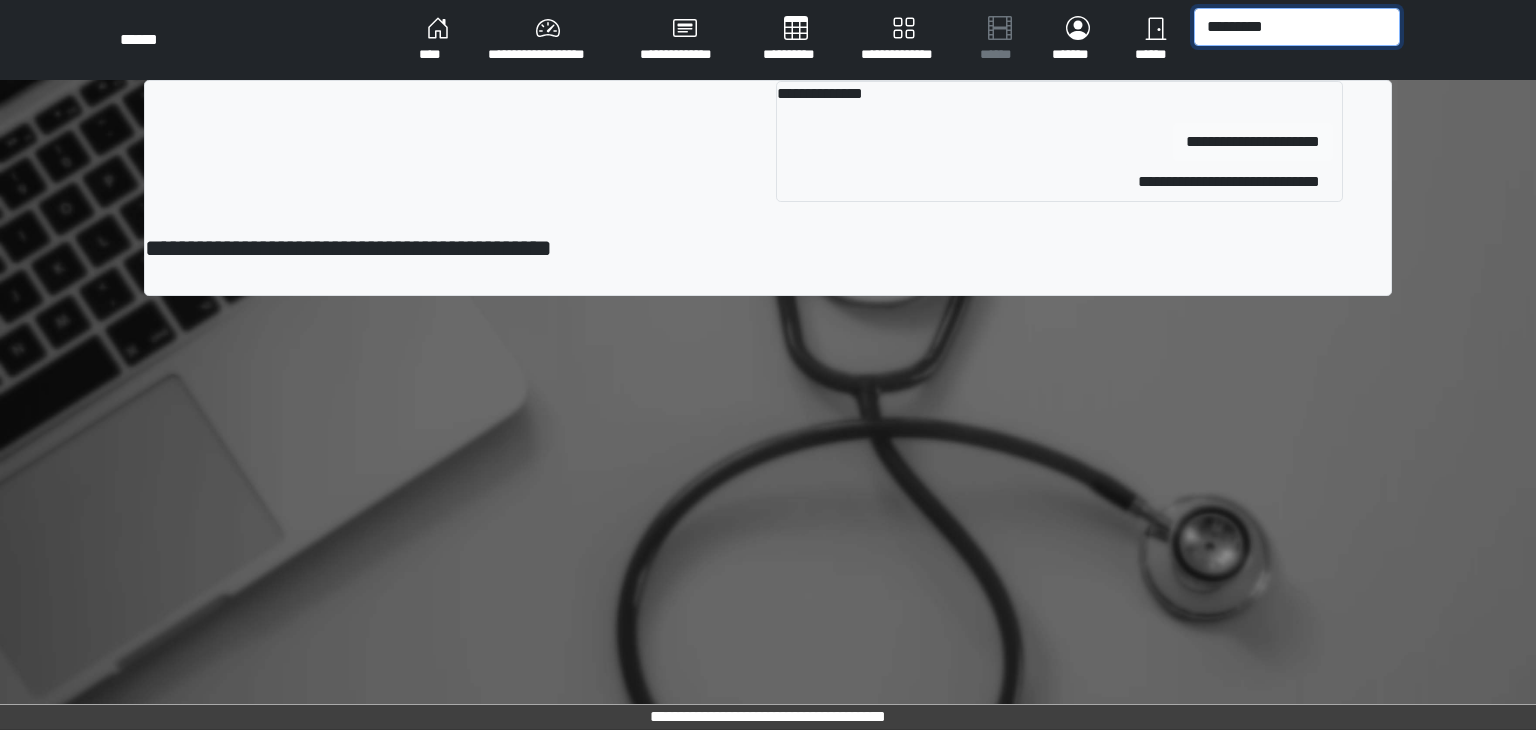 type on "*********" 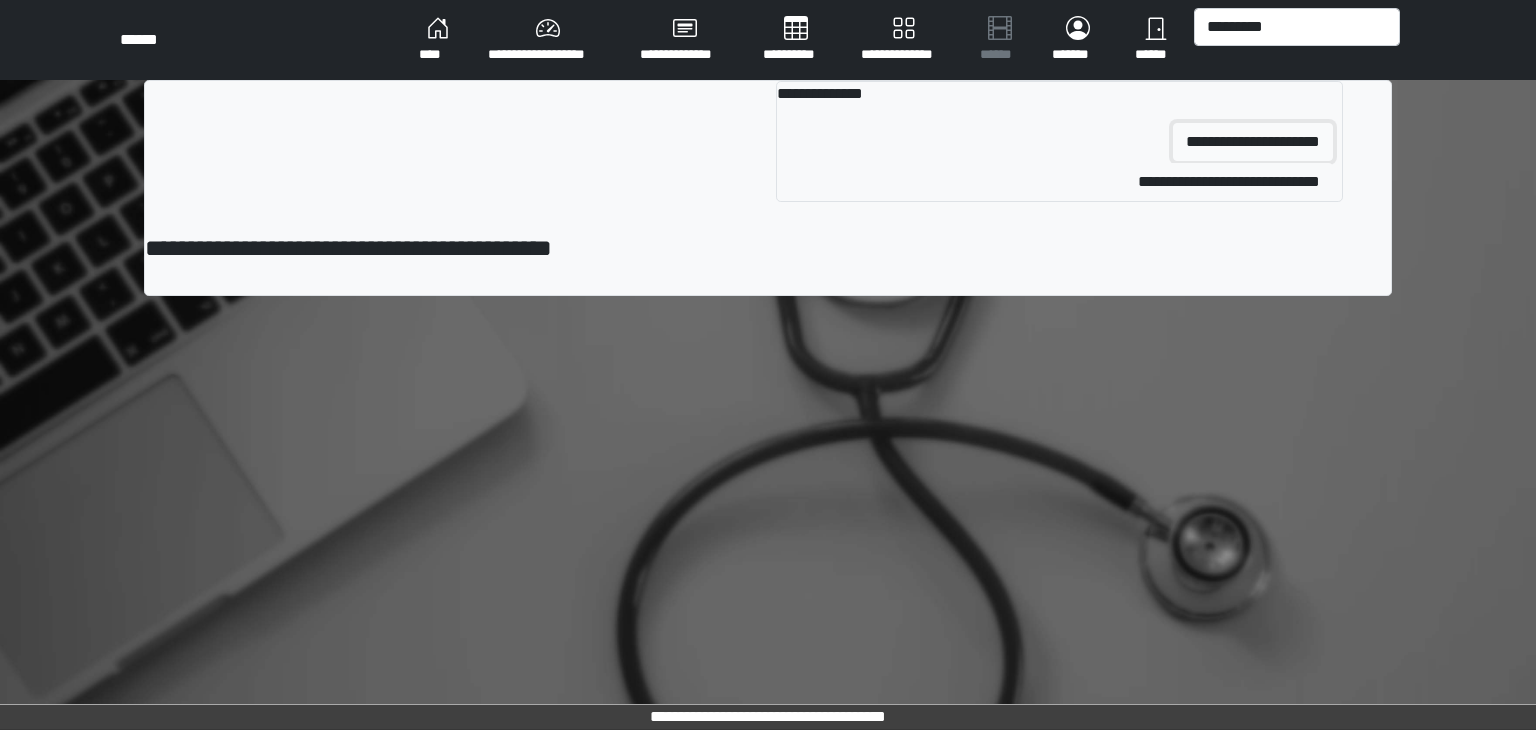 click on "**********" at bounding box center (1253, 142) 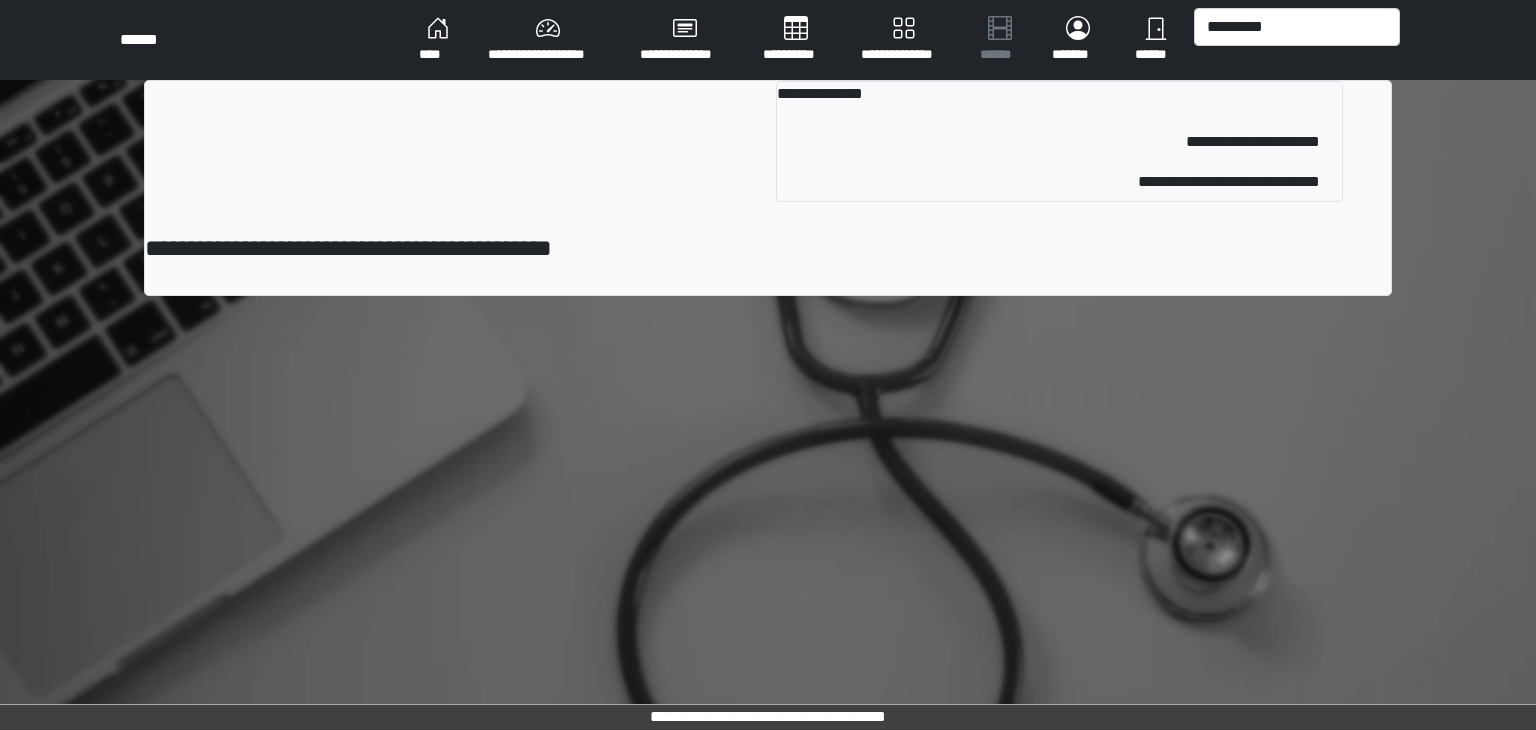 type 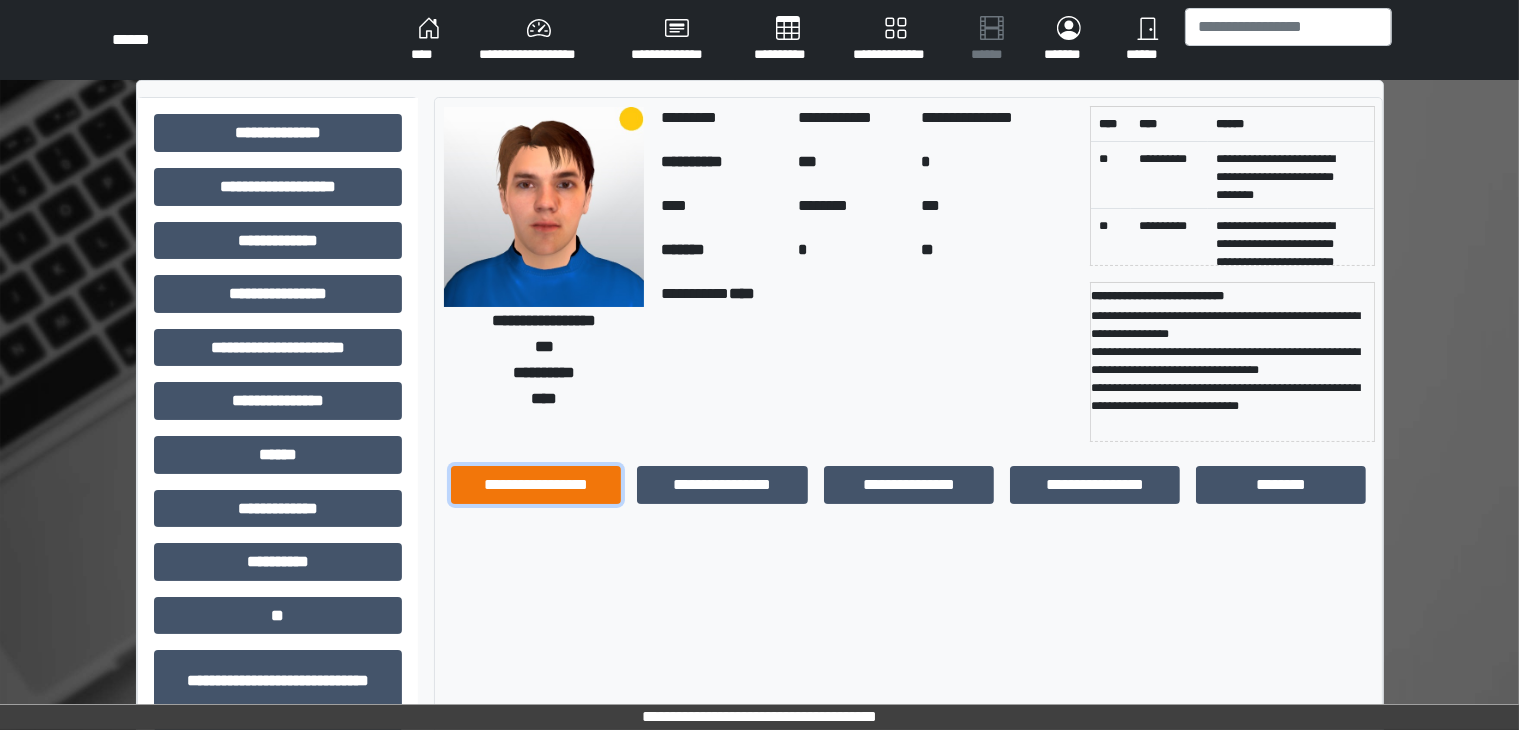 click on "**********" at bounding box center [536, 485] 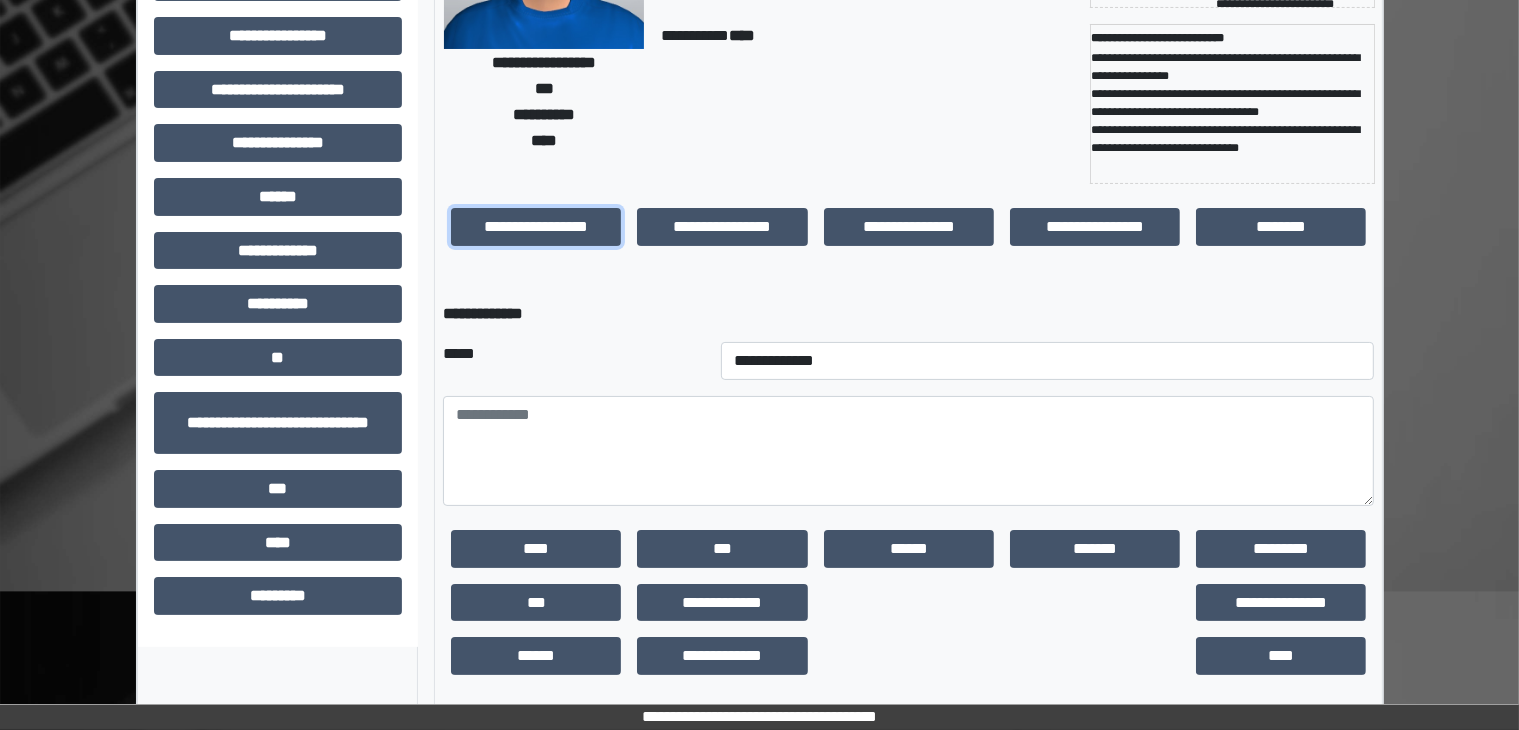 scroll, scrollTop: 268, scrollLeft: 0, axis: vertical 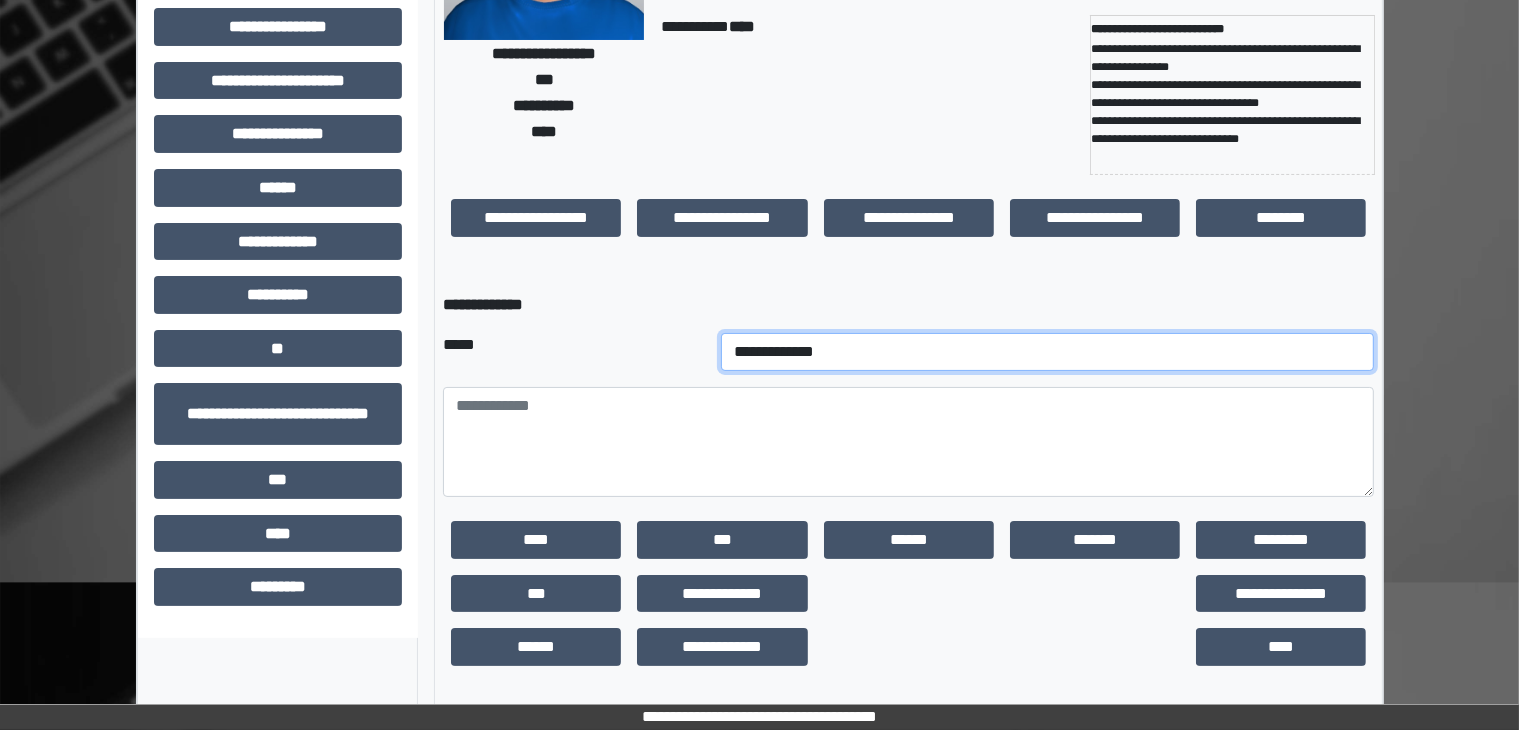 click on "**********" at bounding box center [1048, 352] 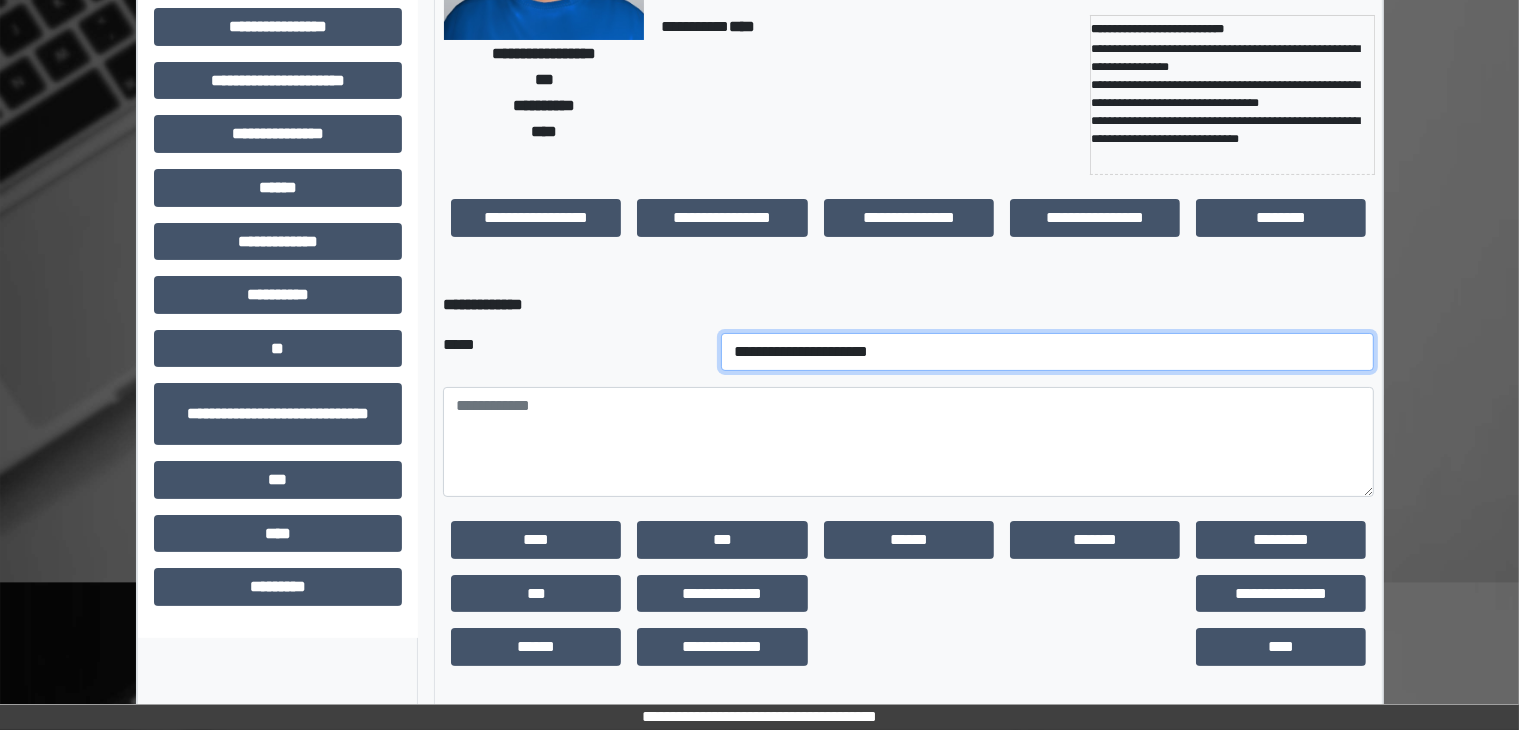 click on "**********" at bounding box center [1048, 352] 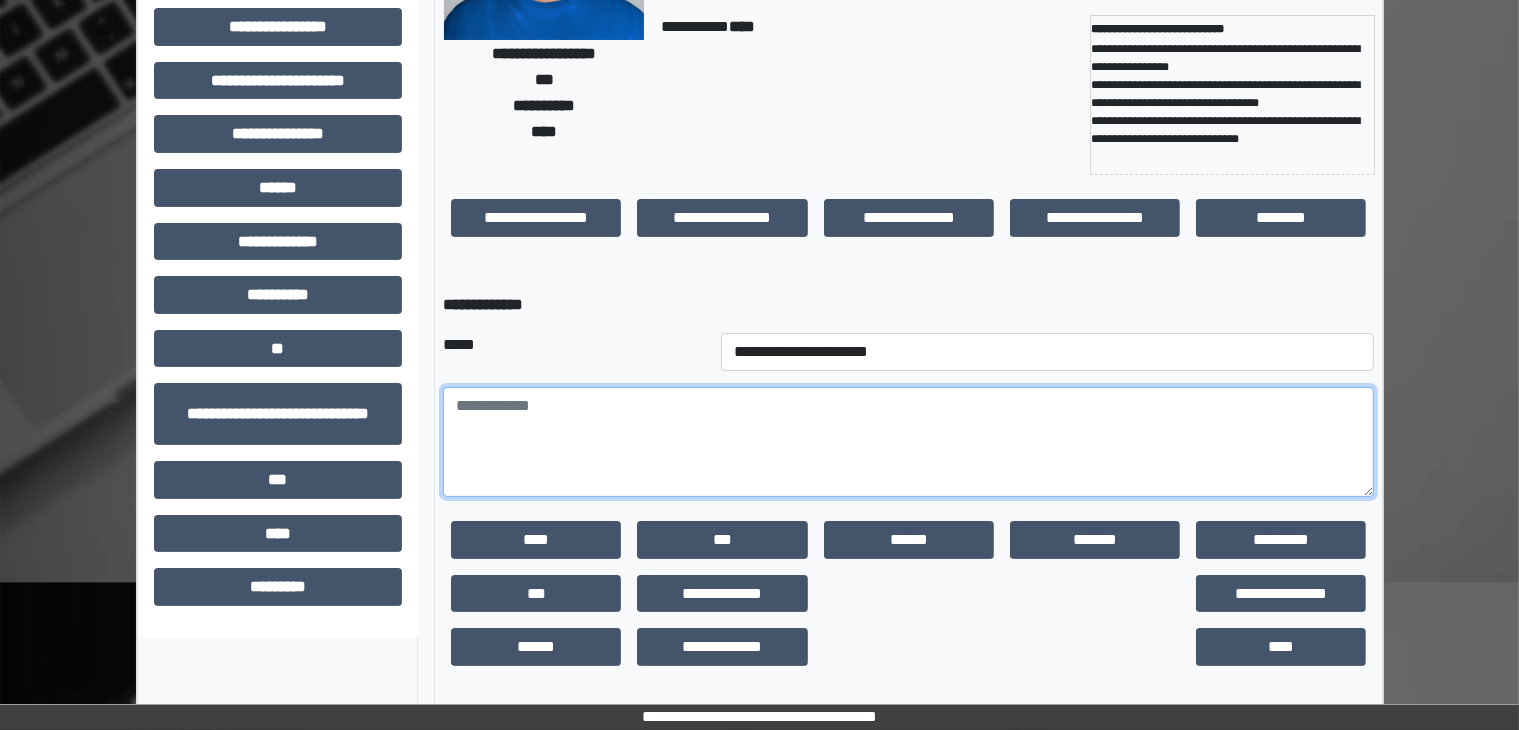 click at bounding box center [908, 442] 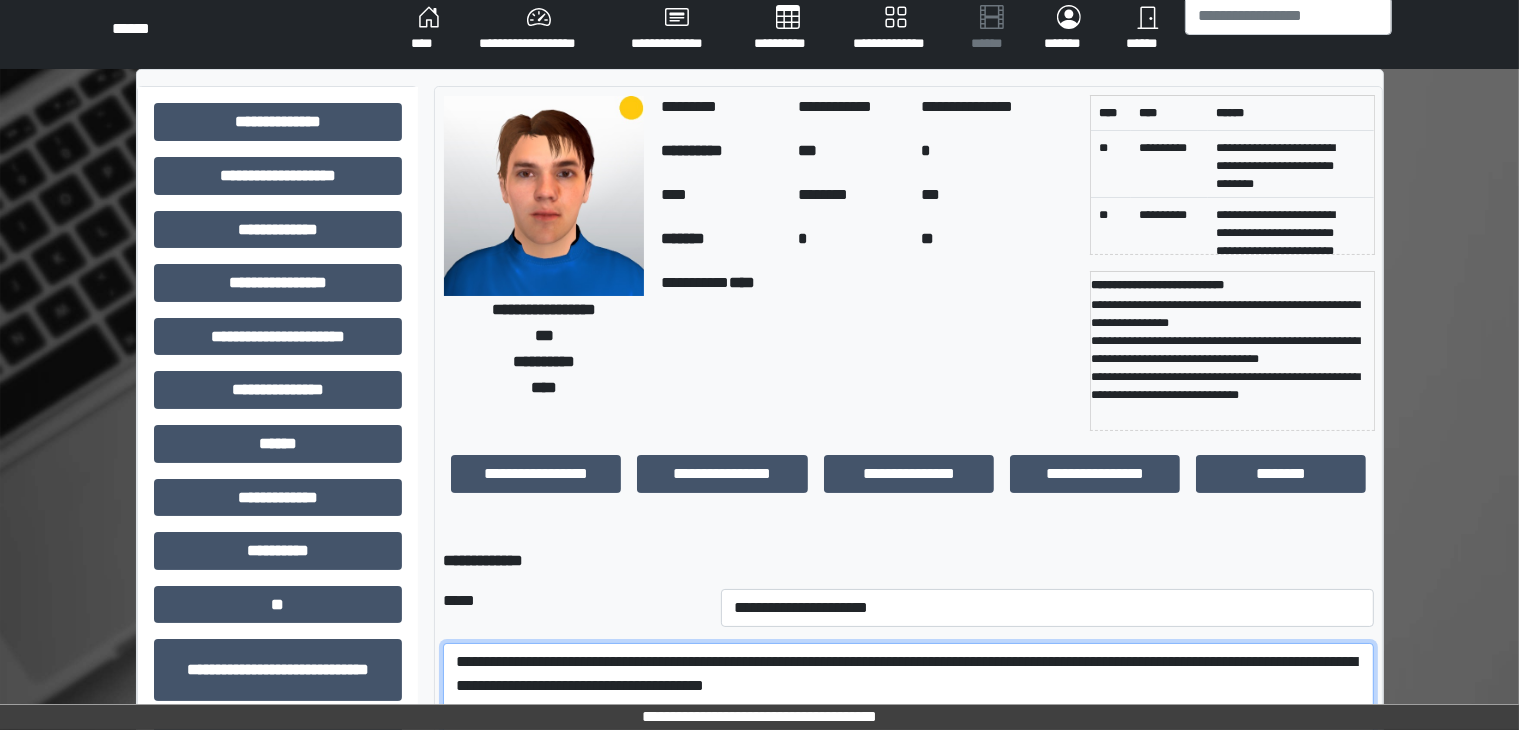 scroll, scrollTop: 0, scrollLeft: 0, axis: both 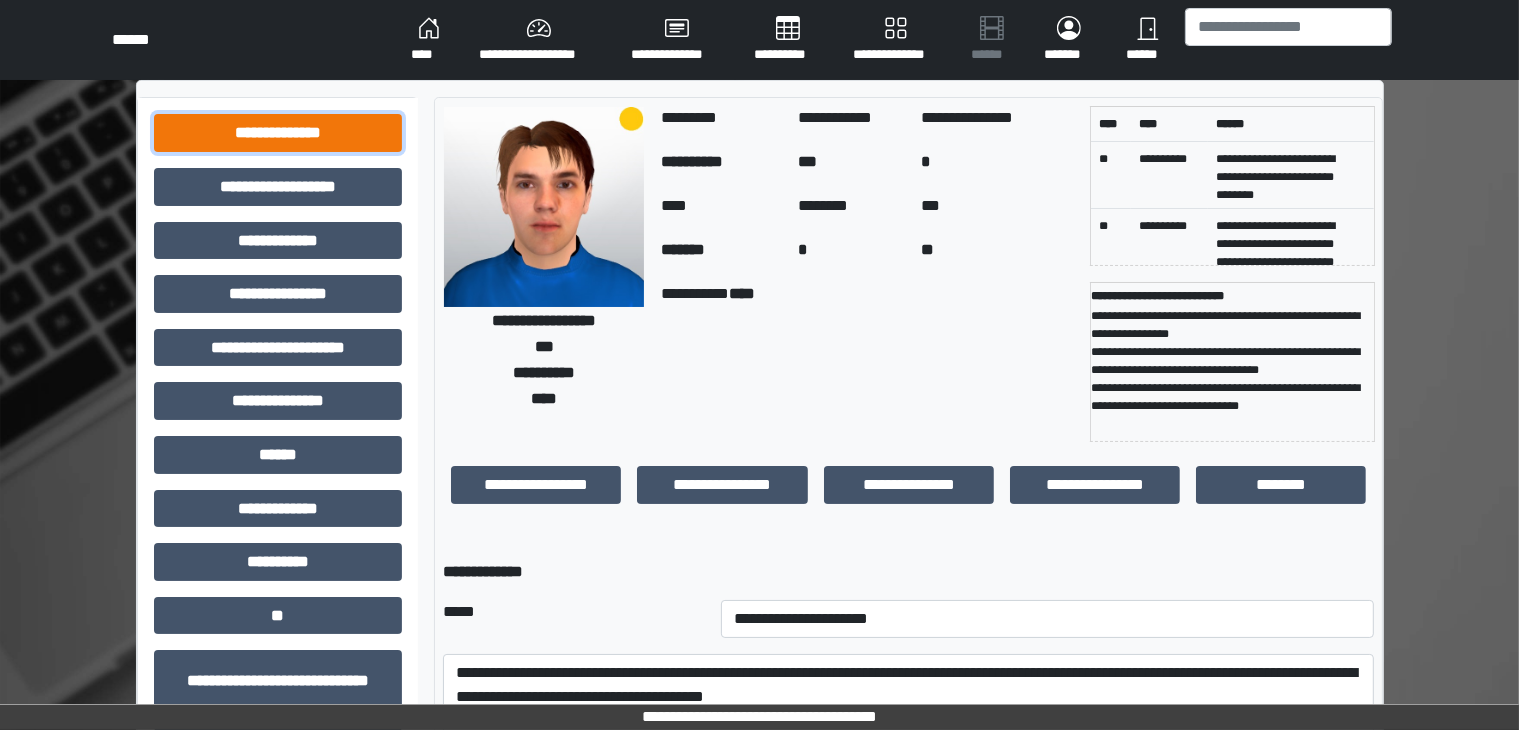 click on "**********" at bounding box center [278, 133] 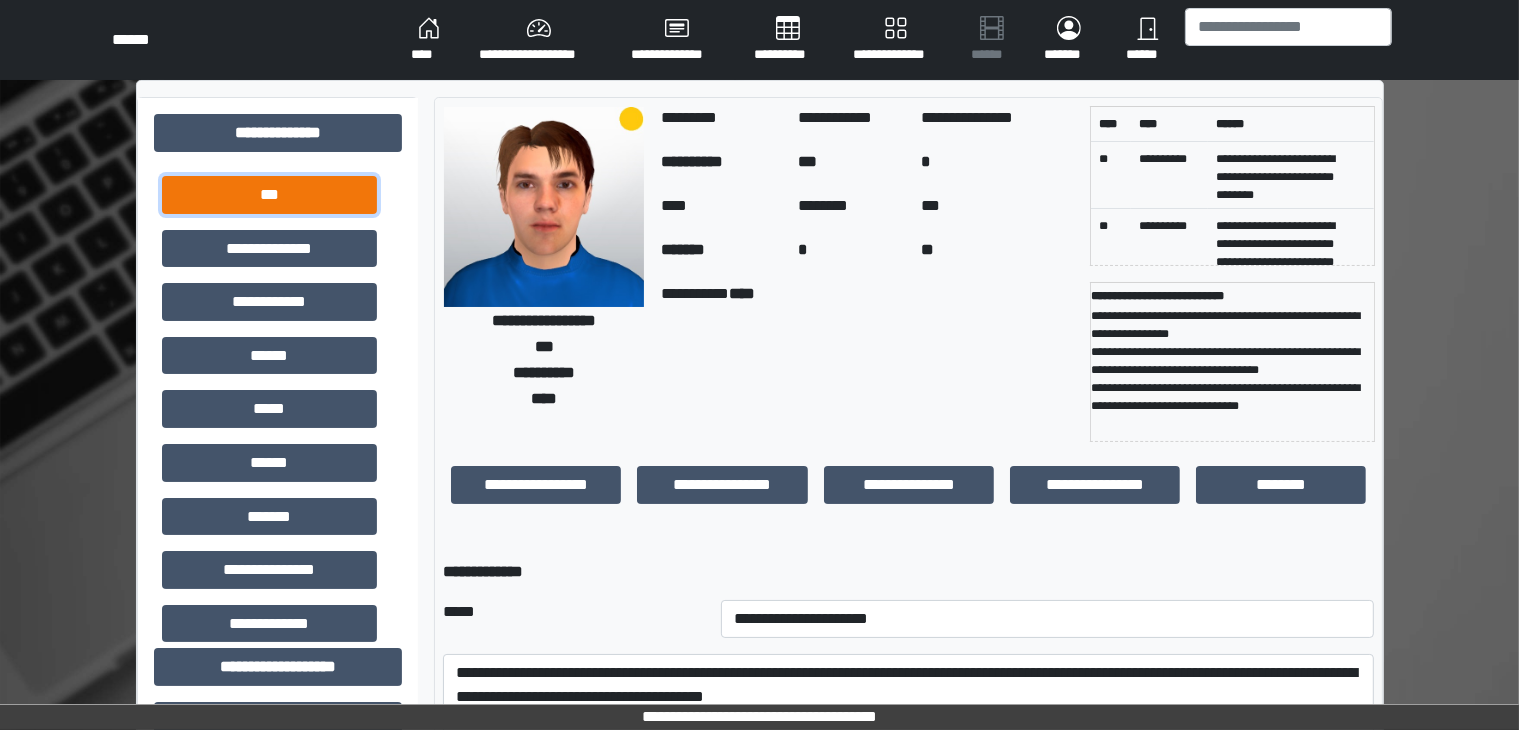 click on "***" at bounding box center [269, 195] 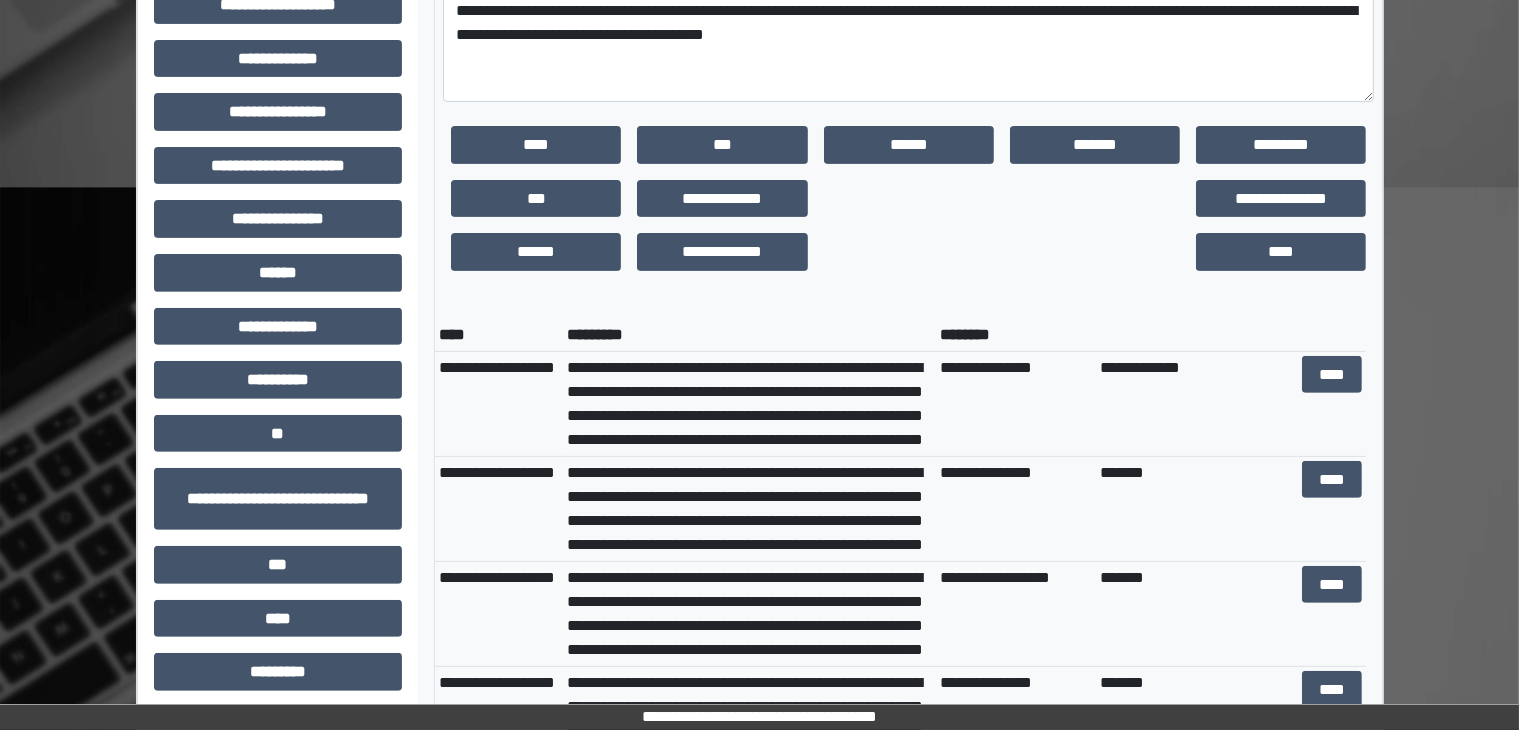 scroll, scrollTop: 663, scrollLeft: 0, axis: vertical 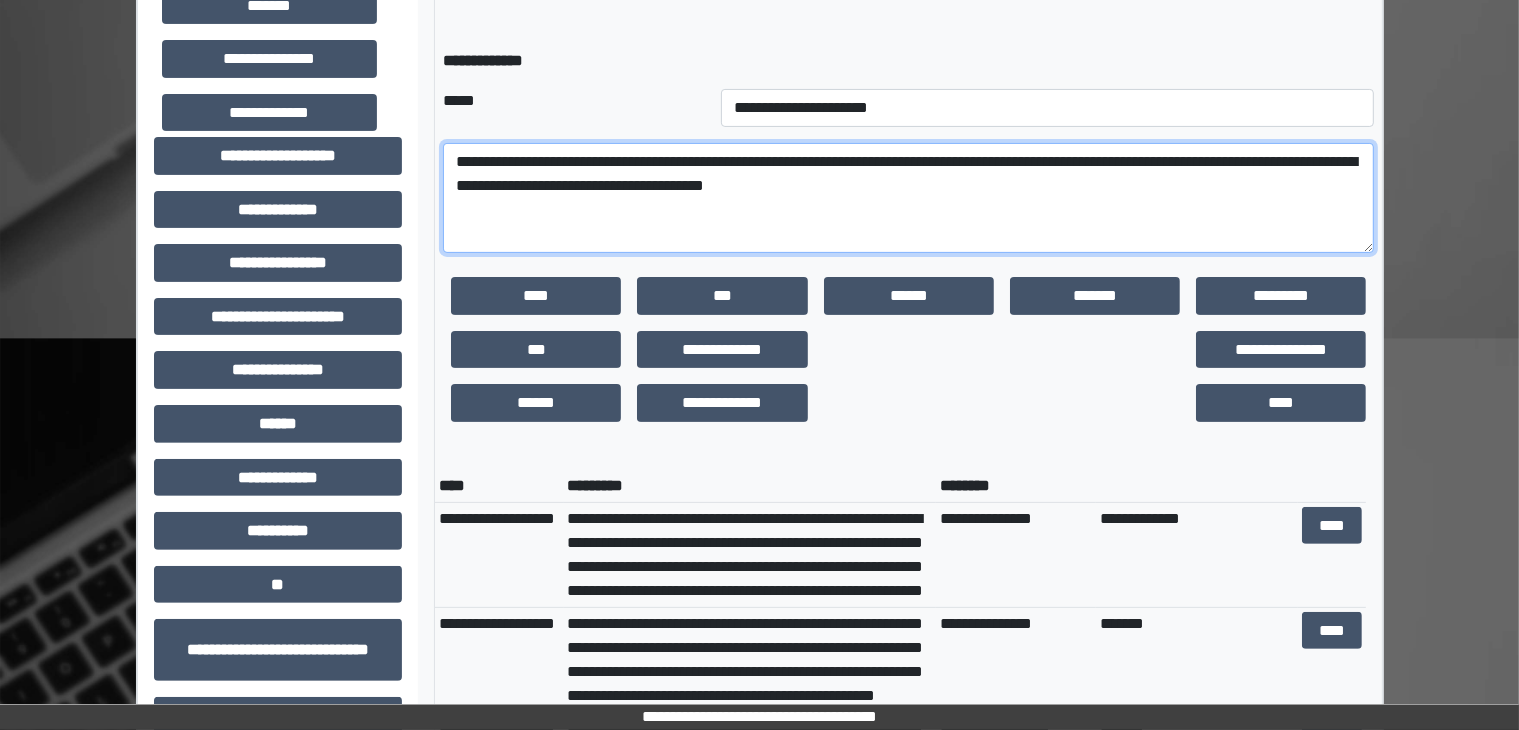 click on "**********" at bounding box center [908, 198] 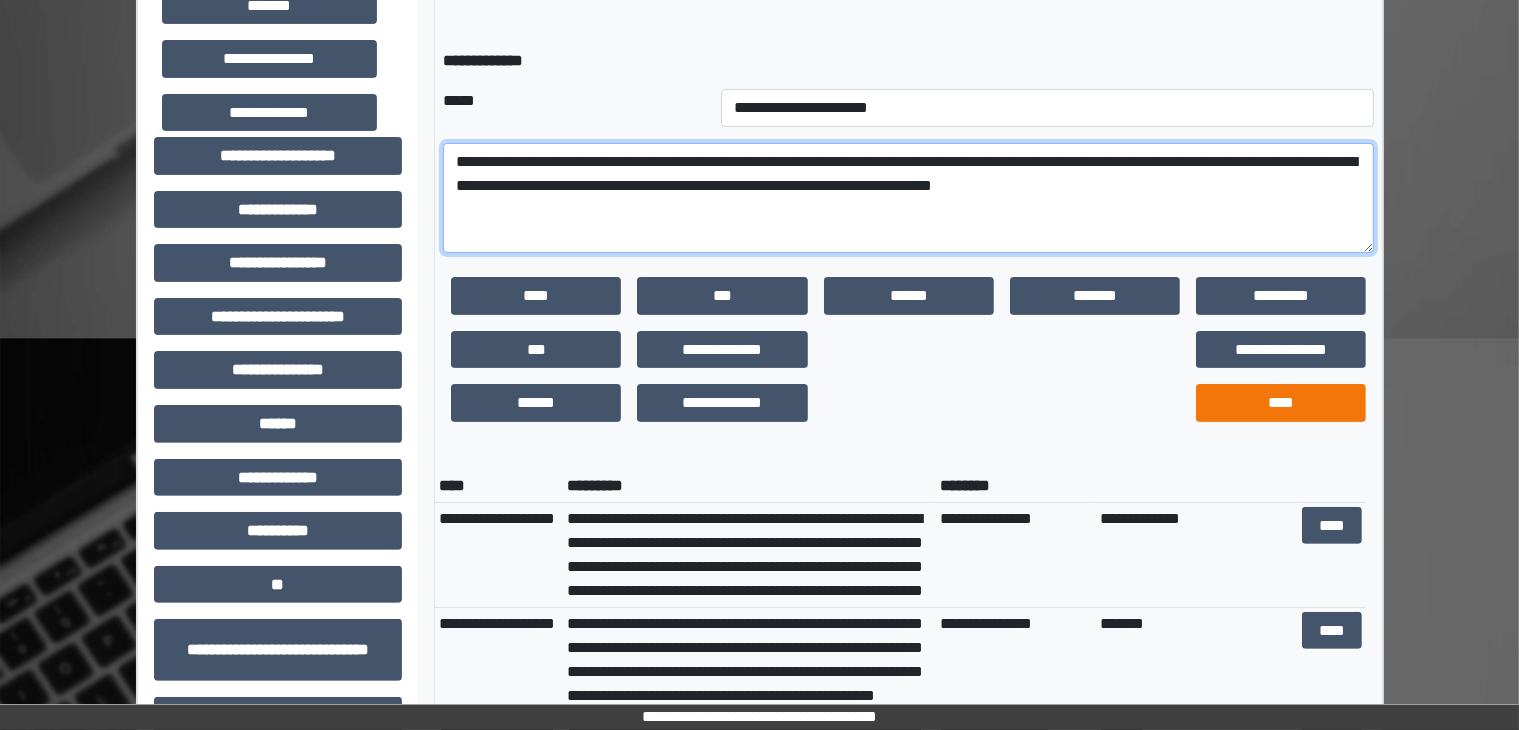 type on "**********" 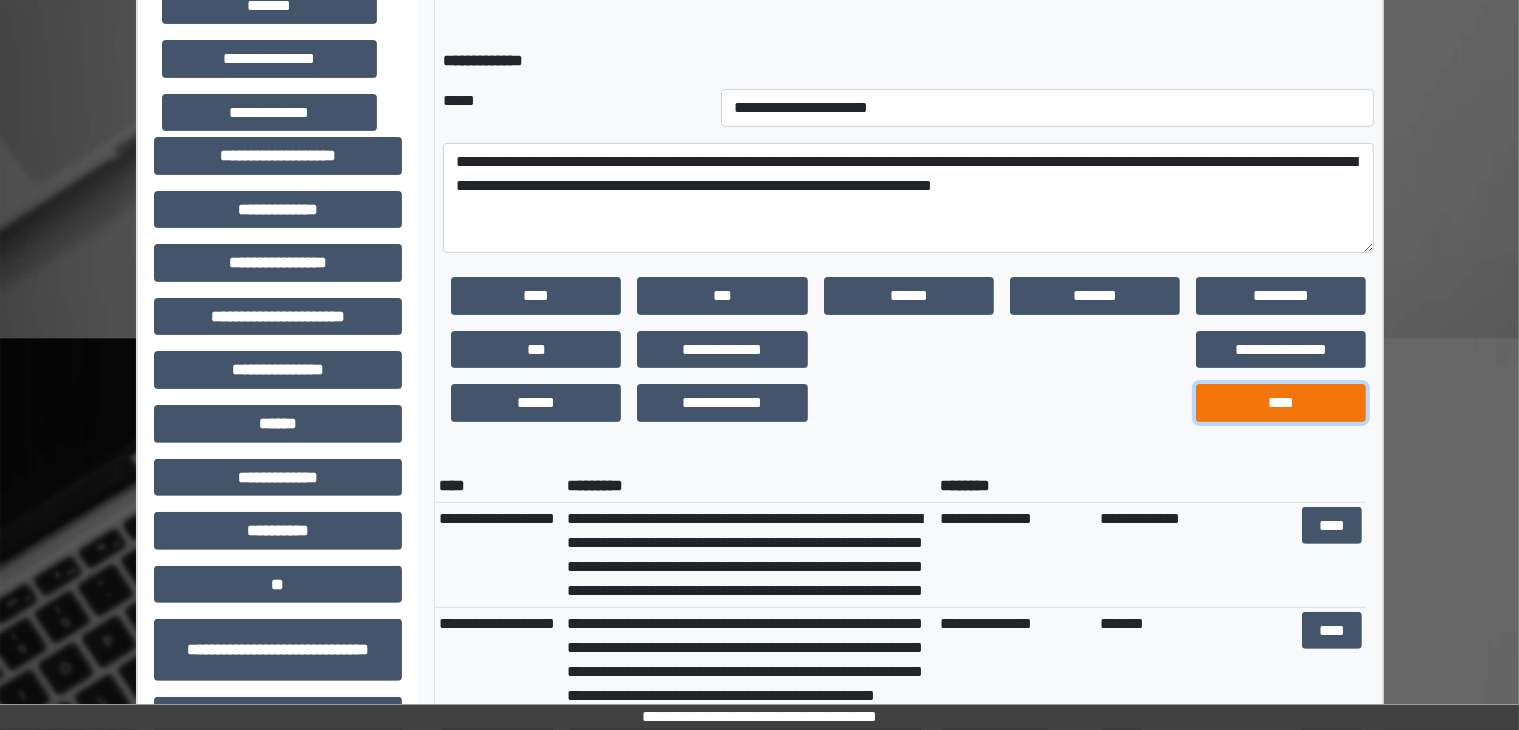 click on "****" at bounding box center [1281, 403] 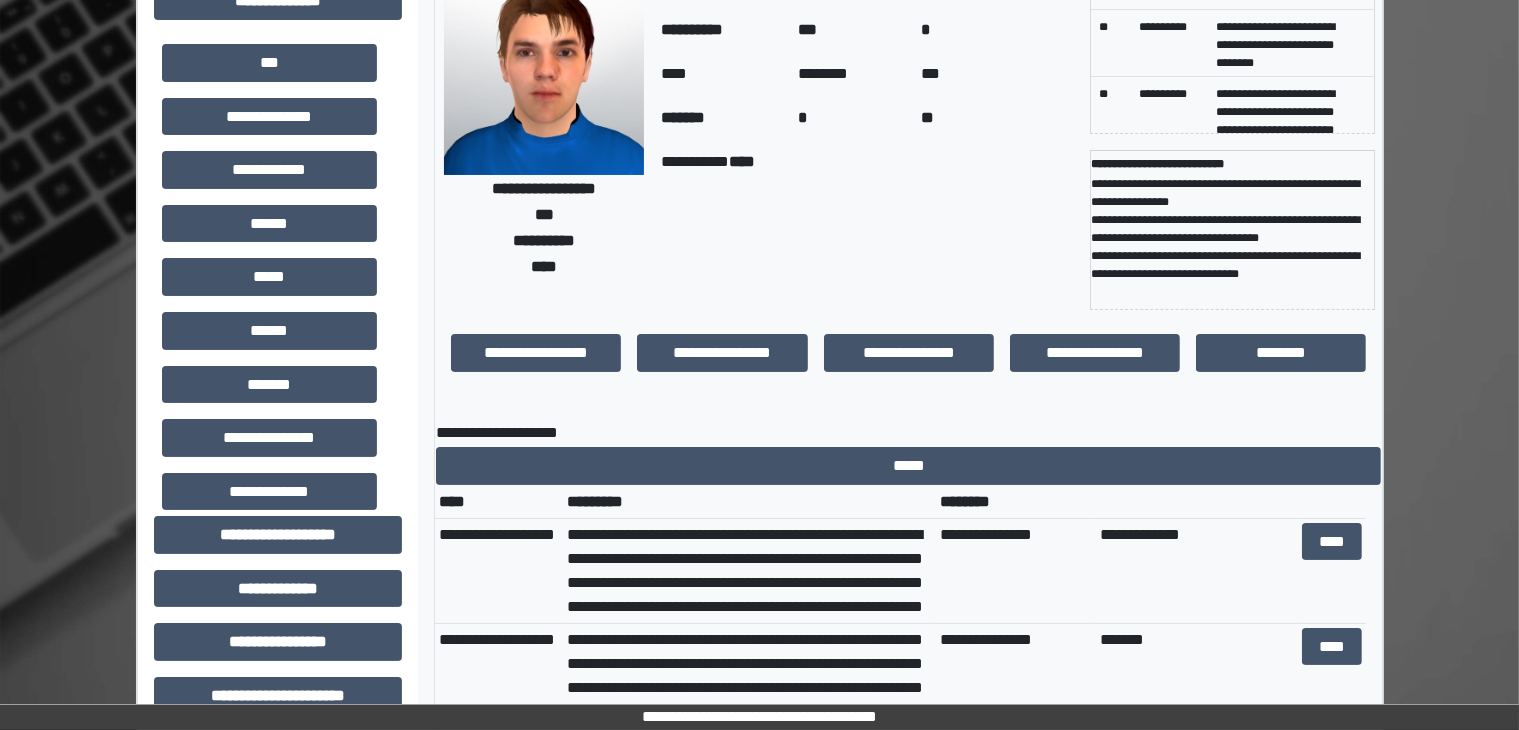 scroll, scrollTop: 115, scrollLeft: 0, axis: vertical 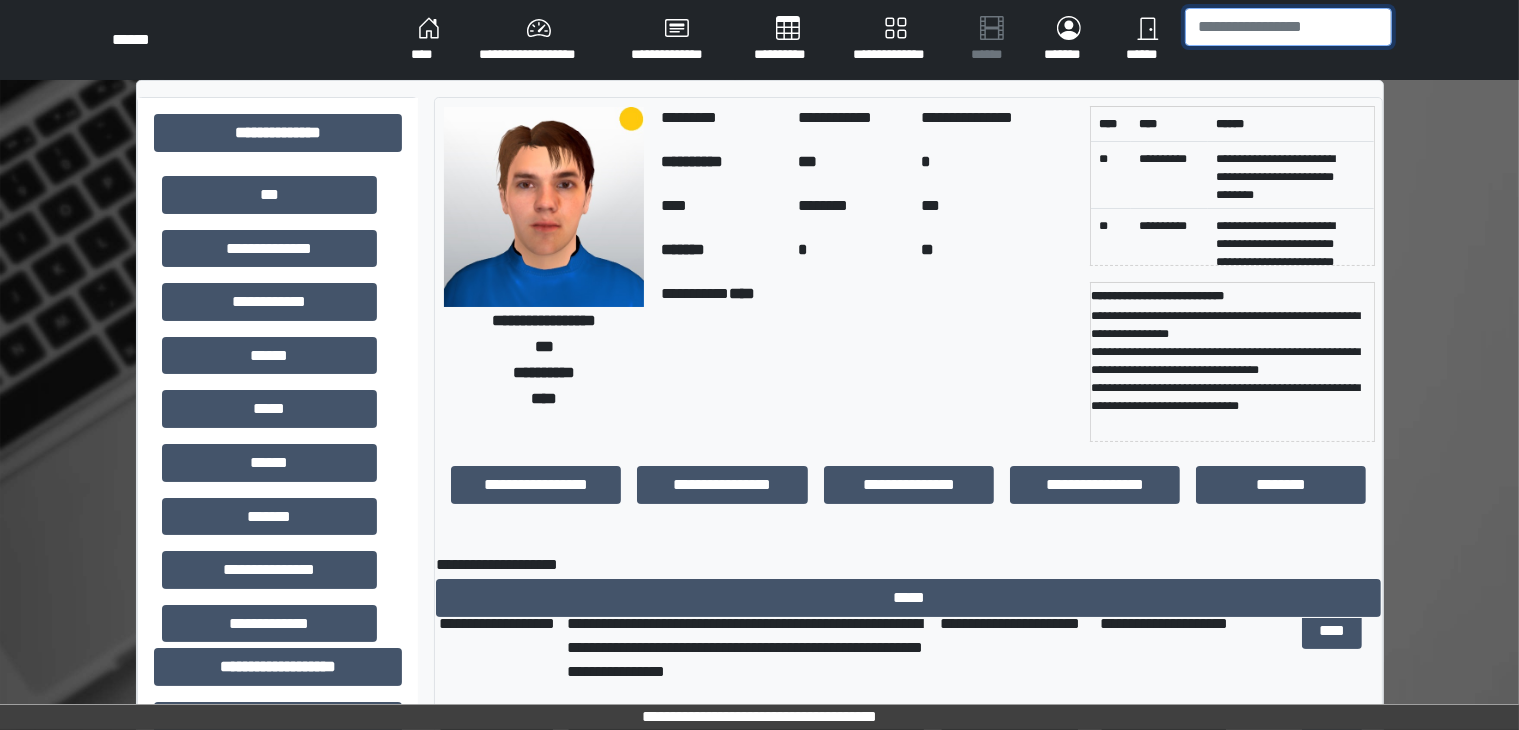 click at bounding box center (1288, 27) 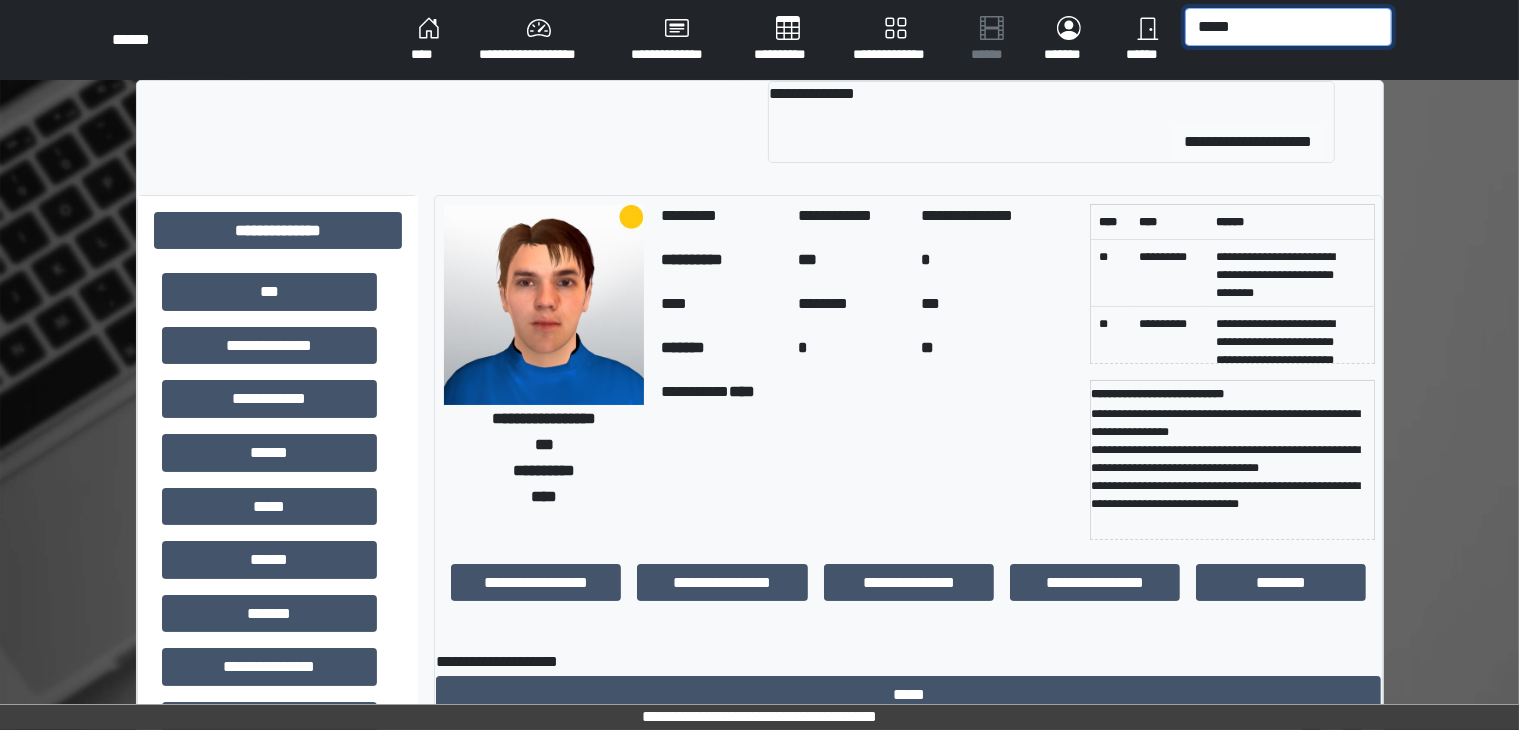 type on "*****" 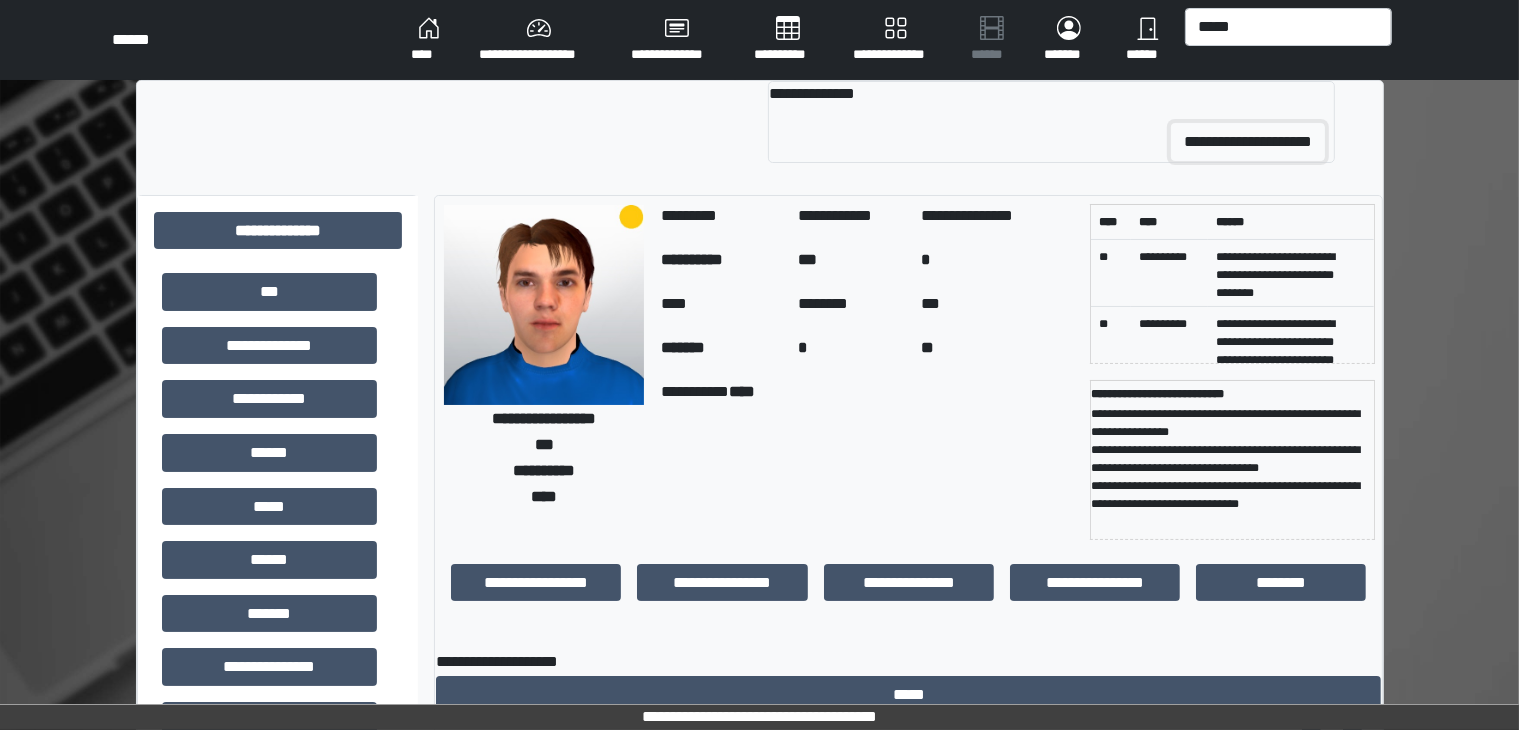 click on "**********" at bounding box center (1248, 142) 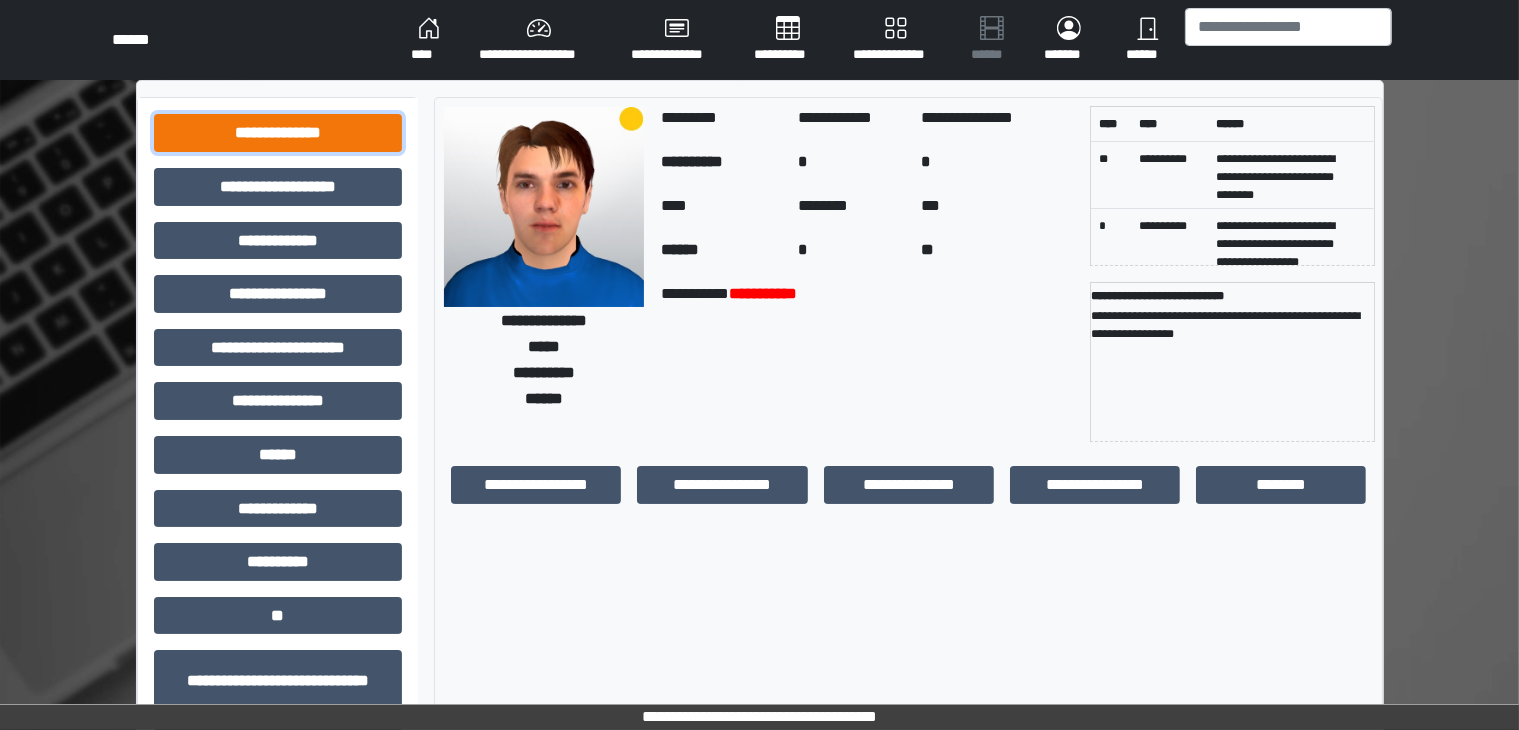 click on "**********" at bounding box center (278, 133) 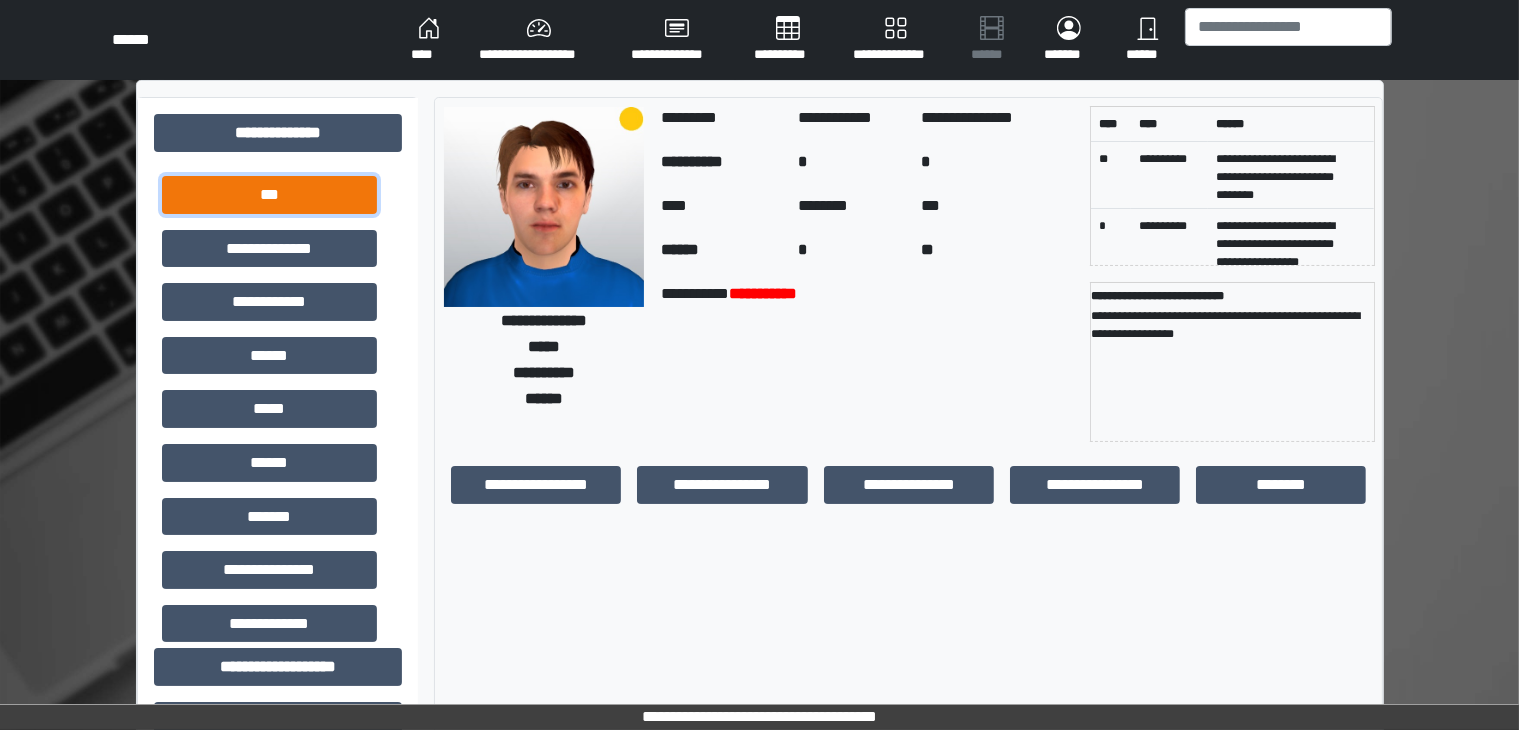 click on "***" at bounding box center (269, 195) 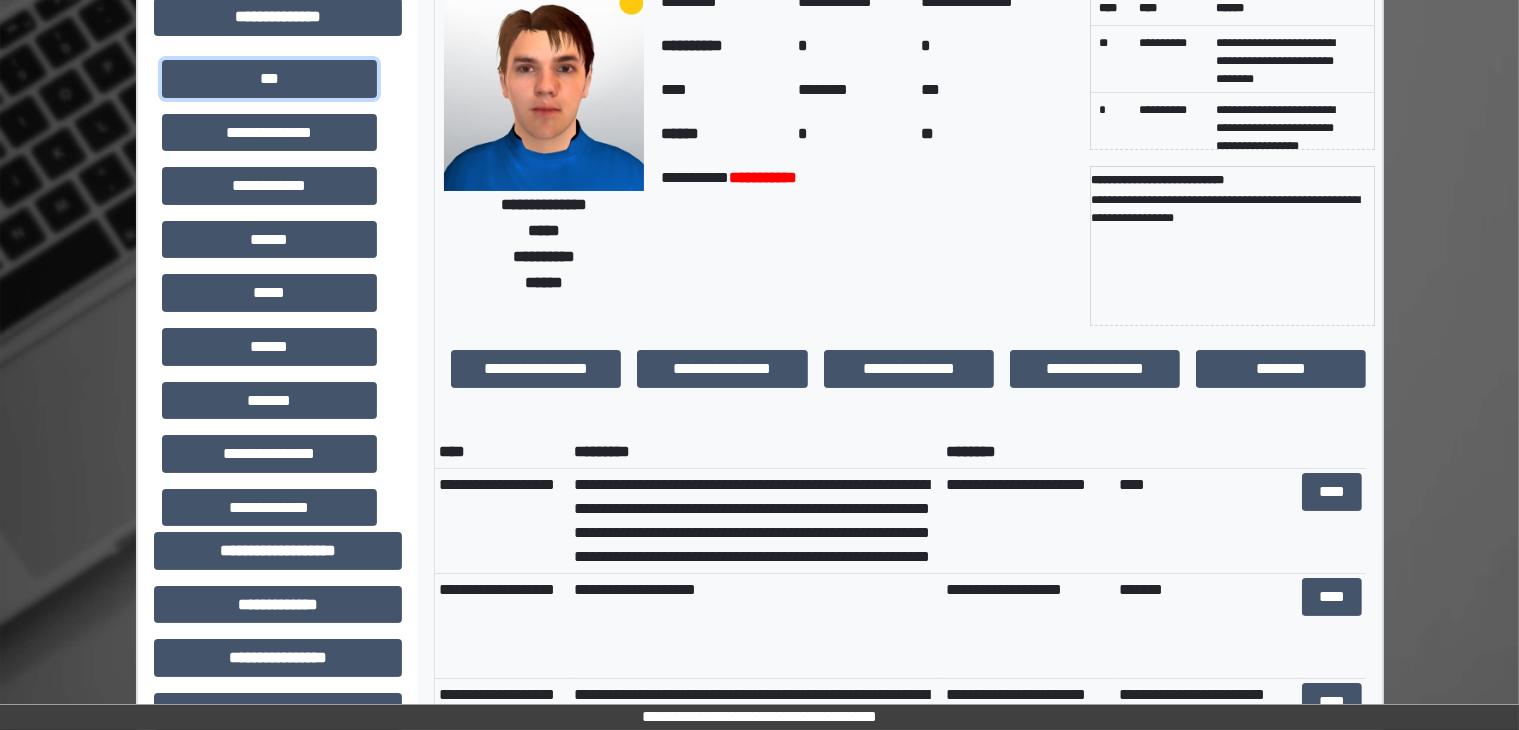 scroll, scrollTop: 124, scrollLeft: 0, axis: vertical 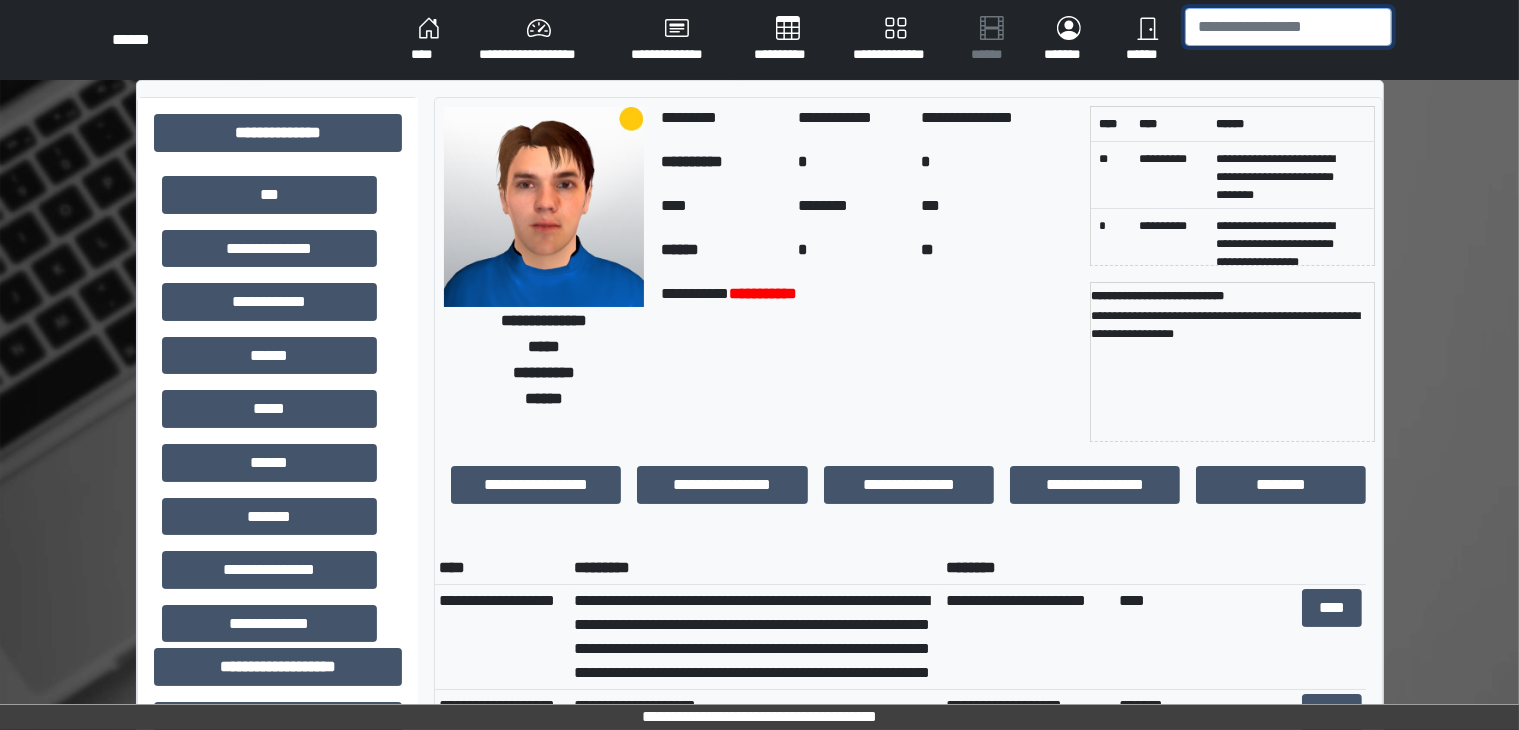 click at bounding box center (1288, 27) 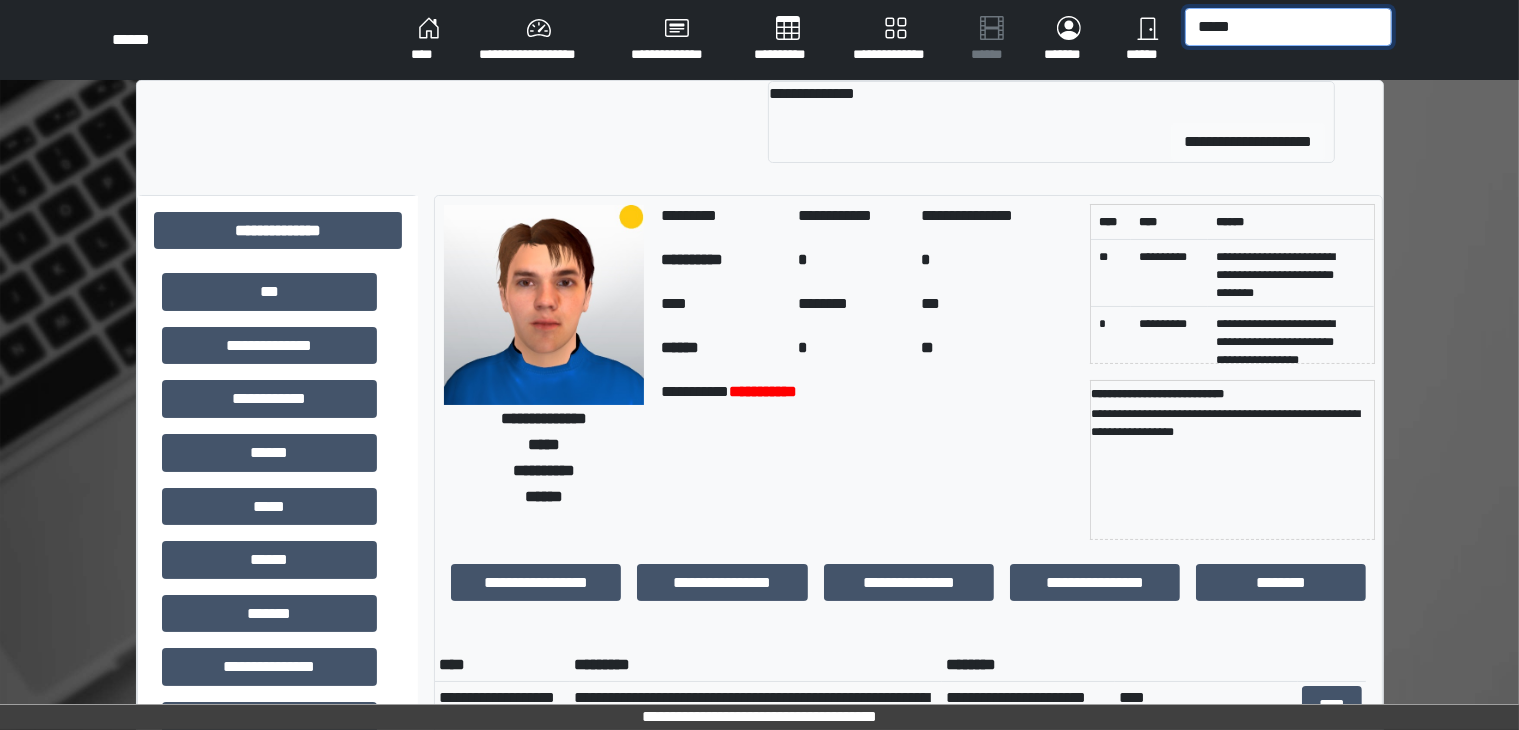 type on "*****" 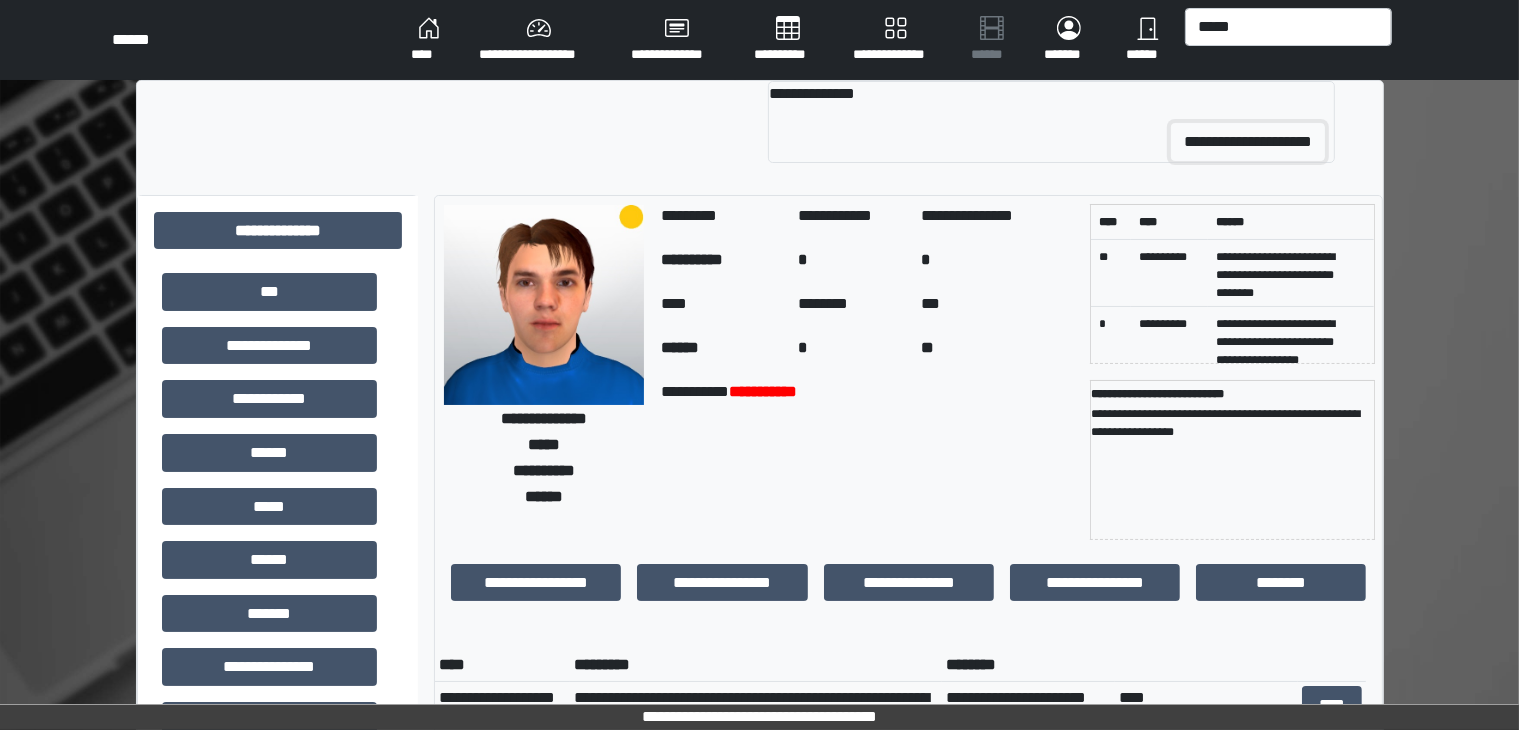 click on "**********" at bounding box center [1248, 142] 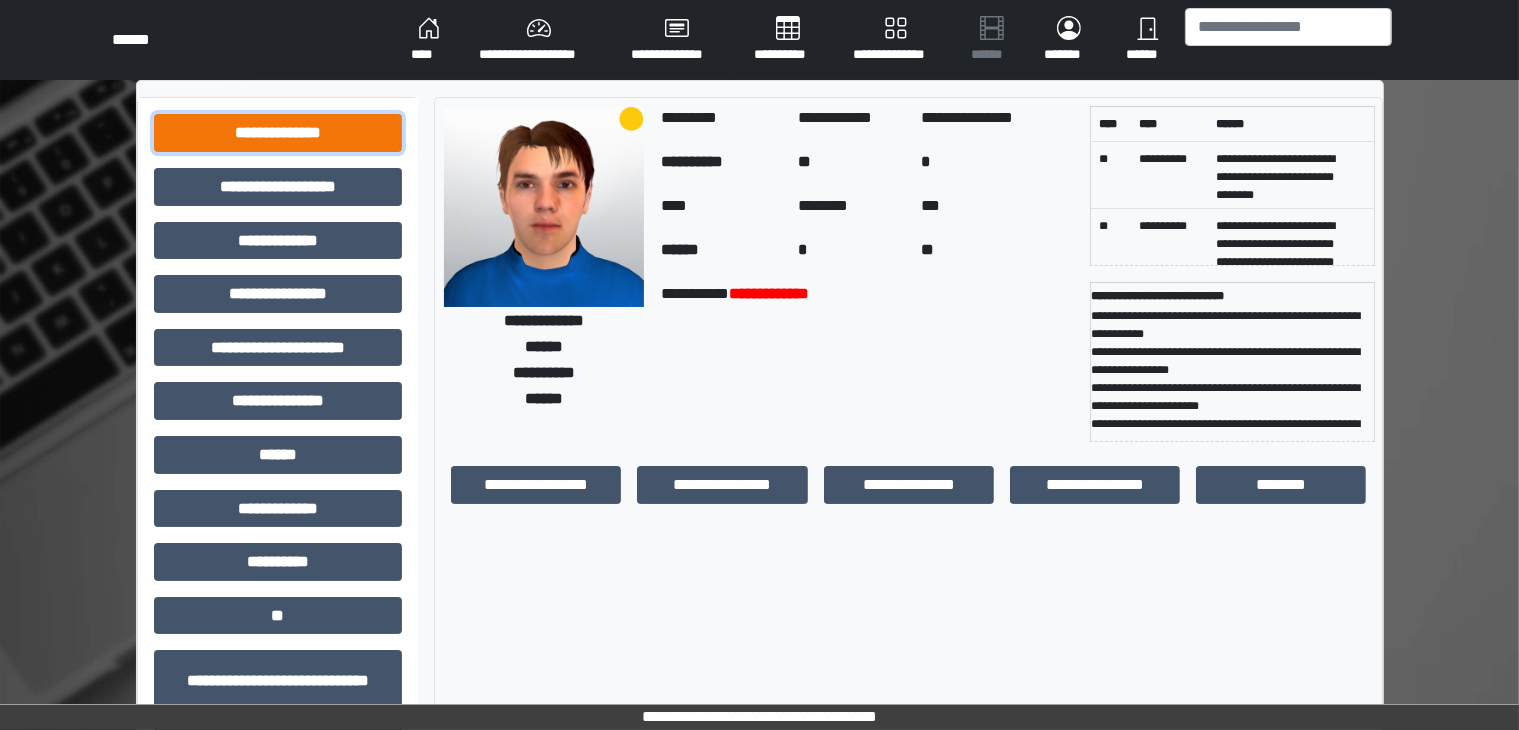 click on "**********" at bounding box center [278, 133] 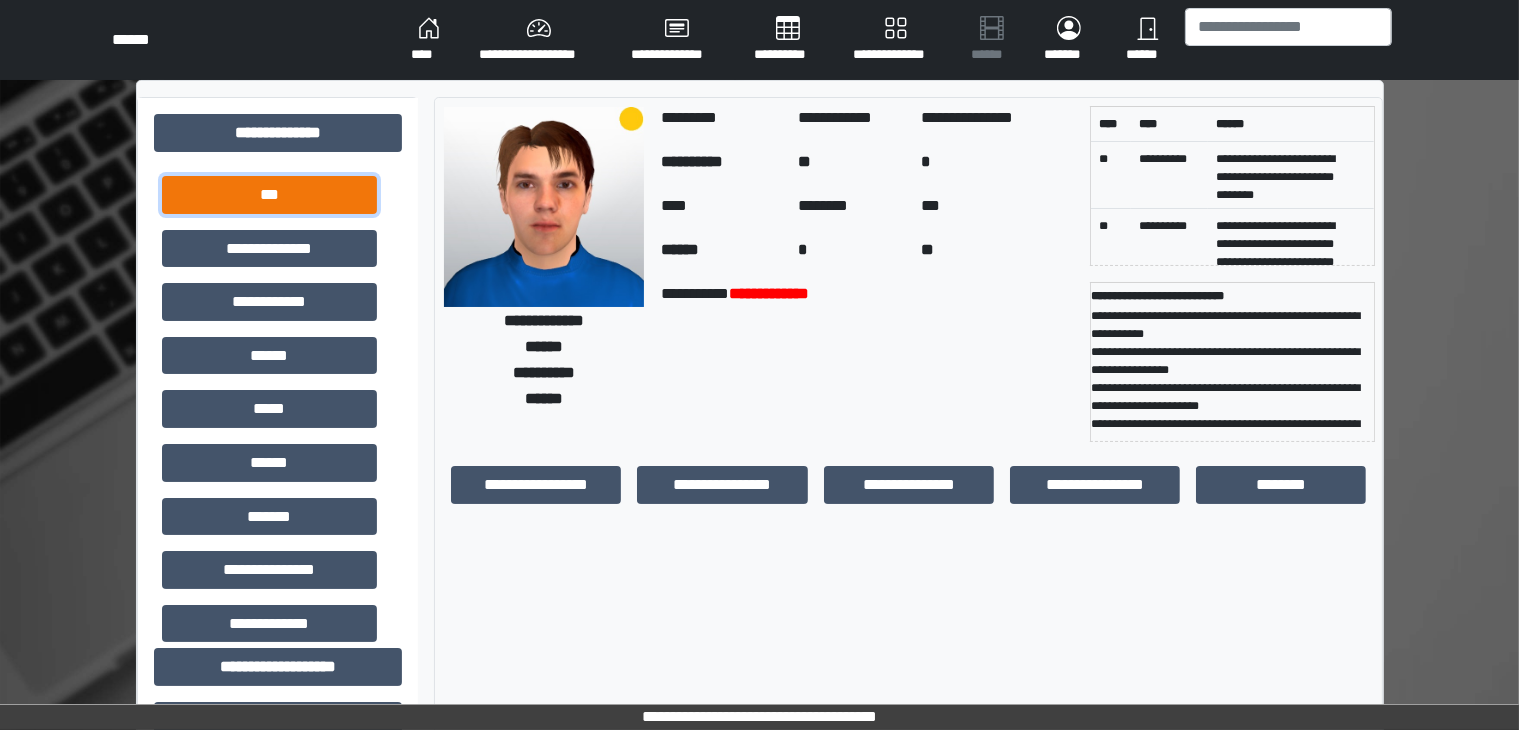 click on "***" at bounding box center (269, 195) 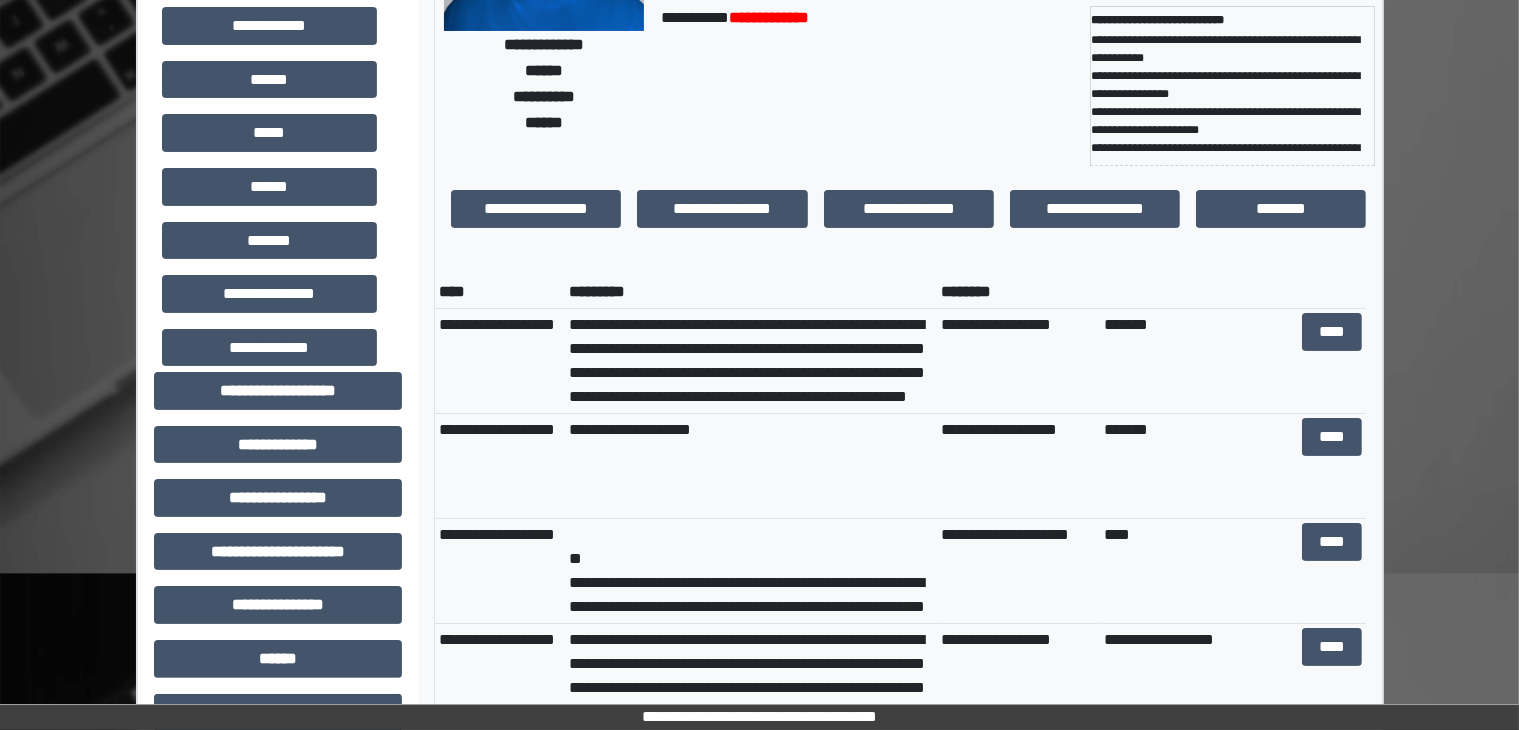 scroll, scrollTop: 280, scrollLeft: 0, axis: vertical 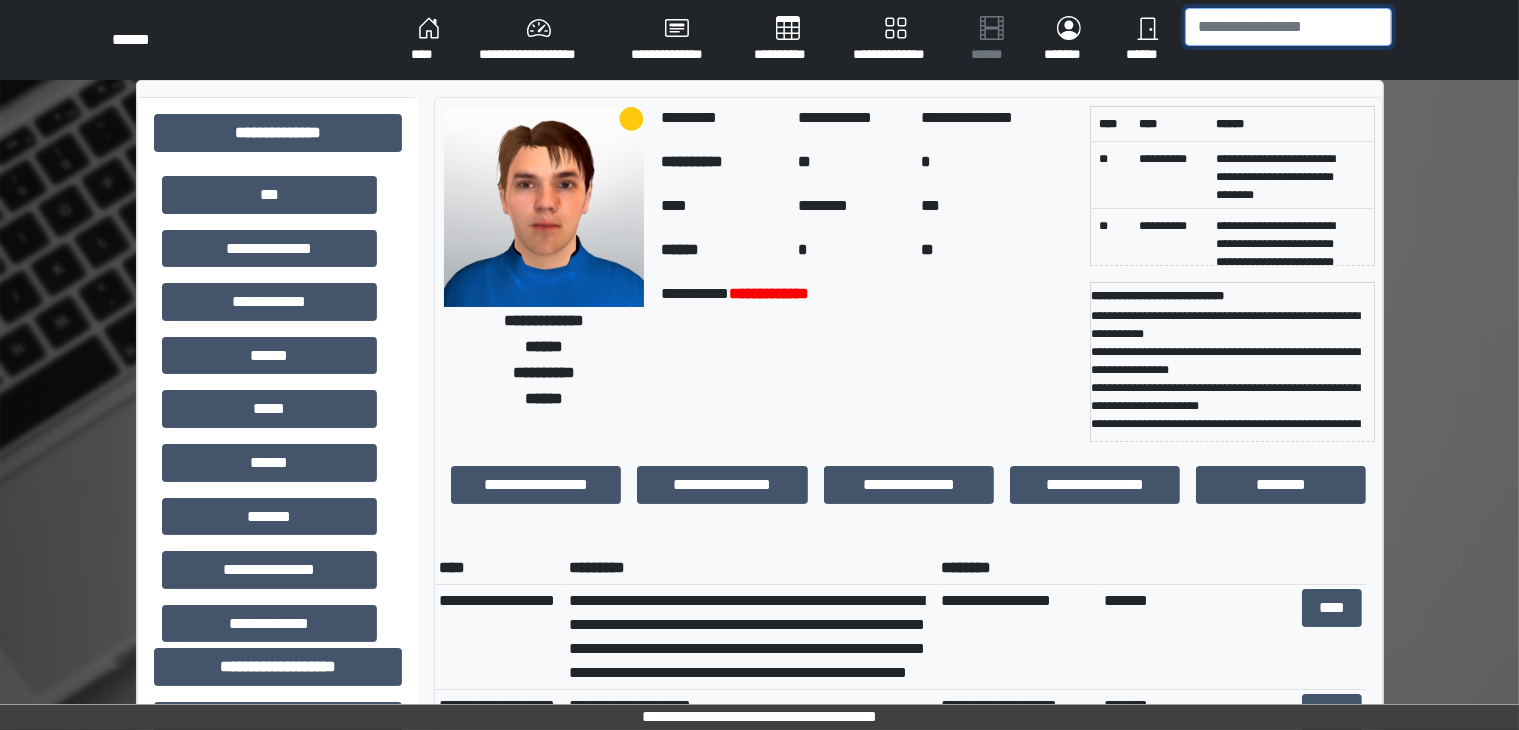 click at bounding box center [1288, 27] 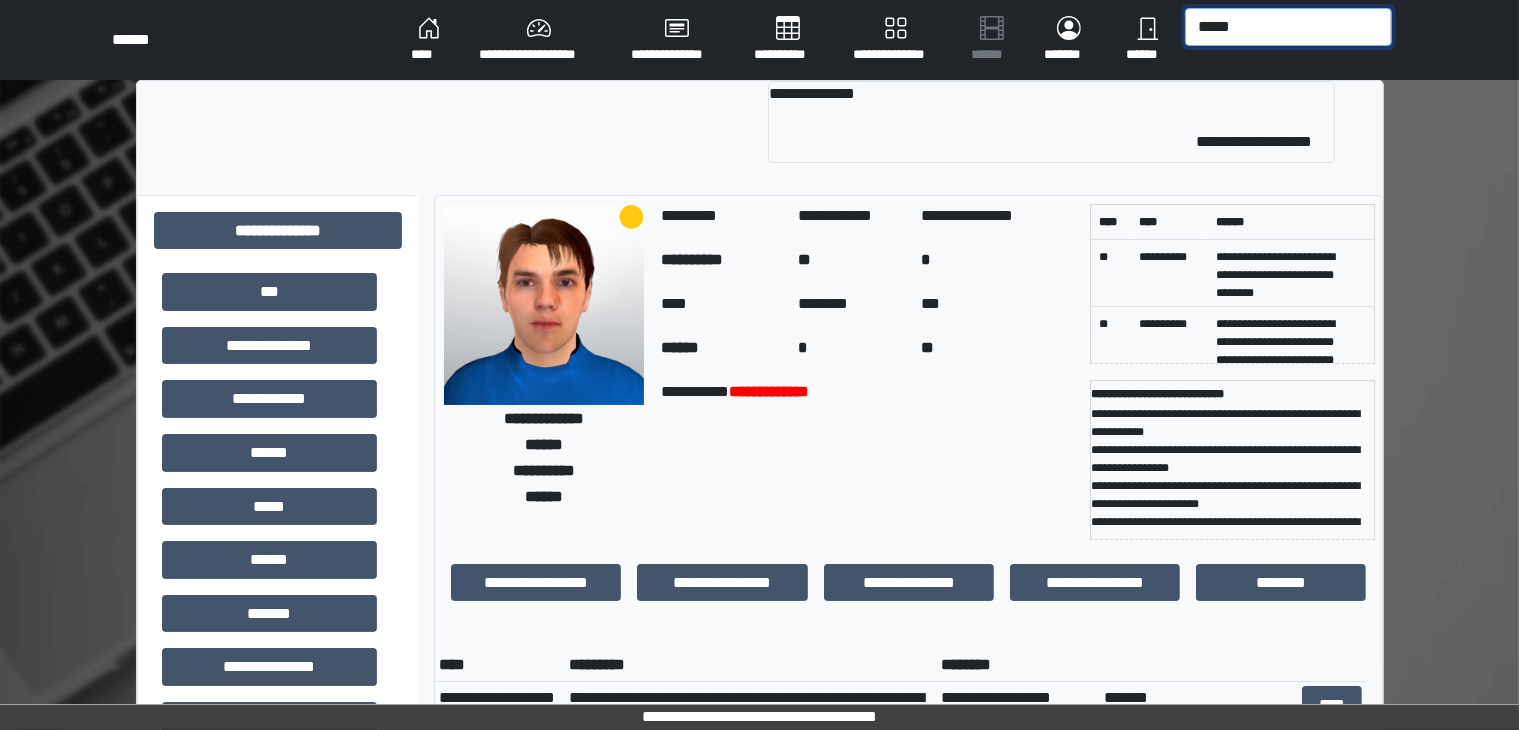 type on "*****" 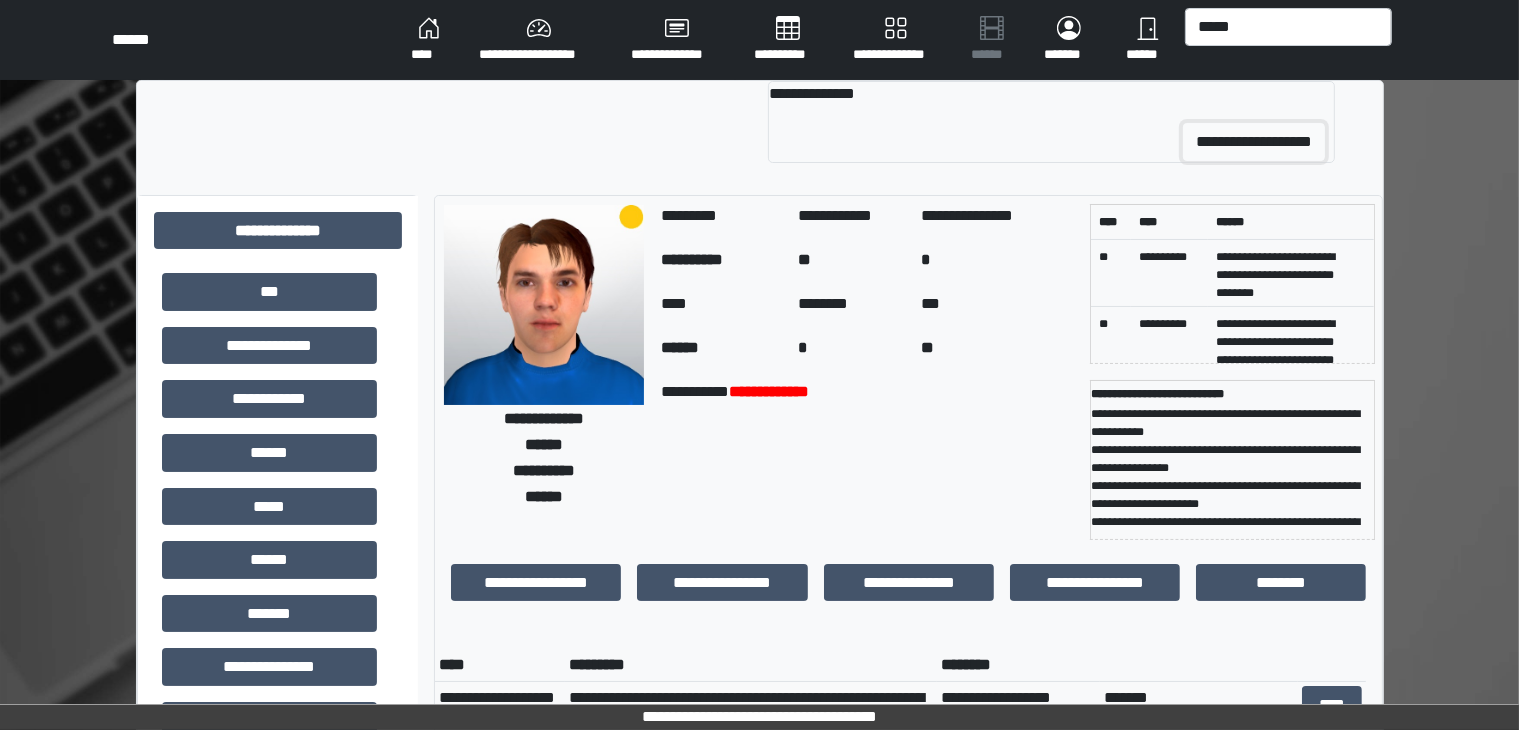click on "**********" at bounding box center (1254, 142) 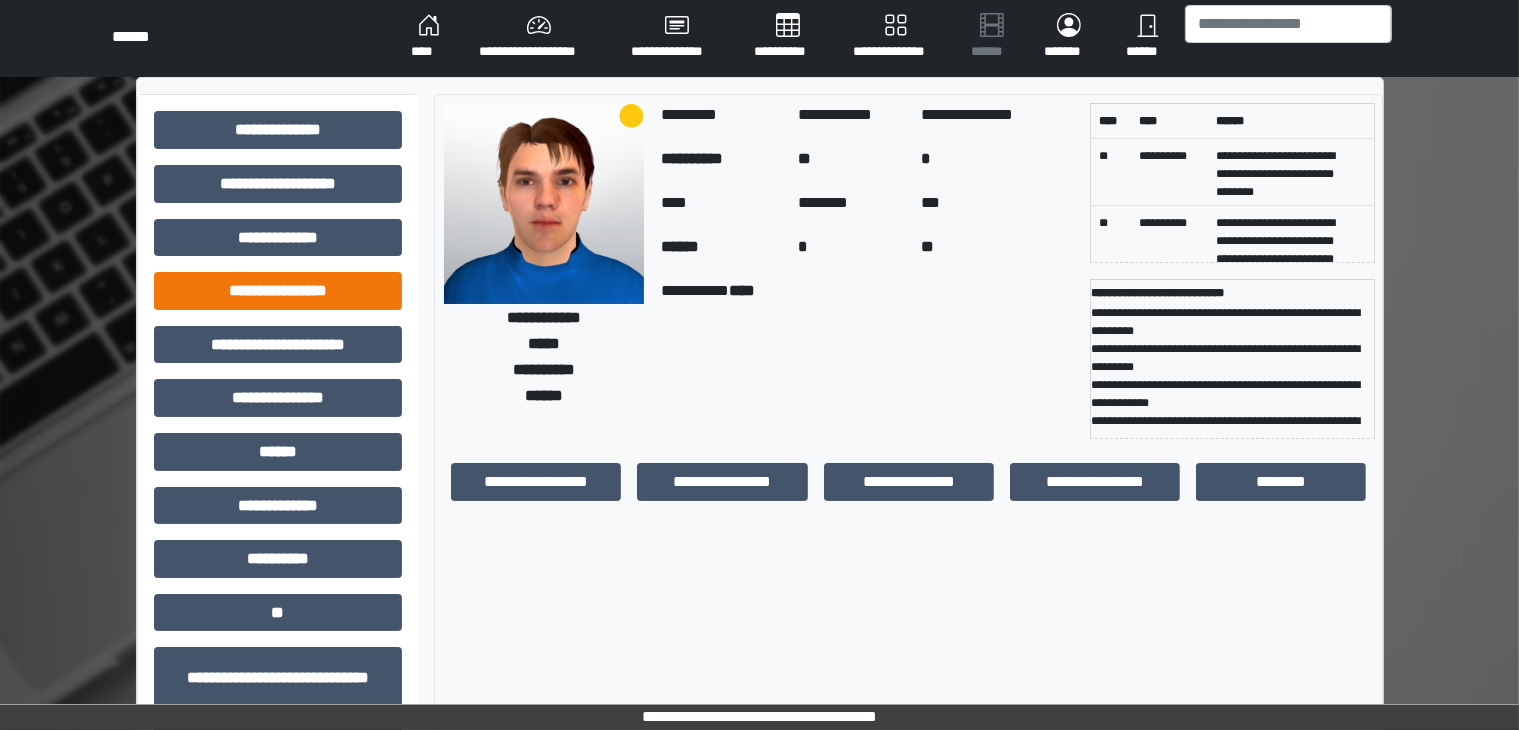 scroll, scrollTop: 0, scrollLeft: 0, axis: both 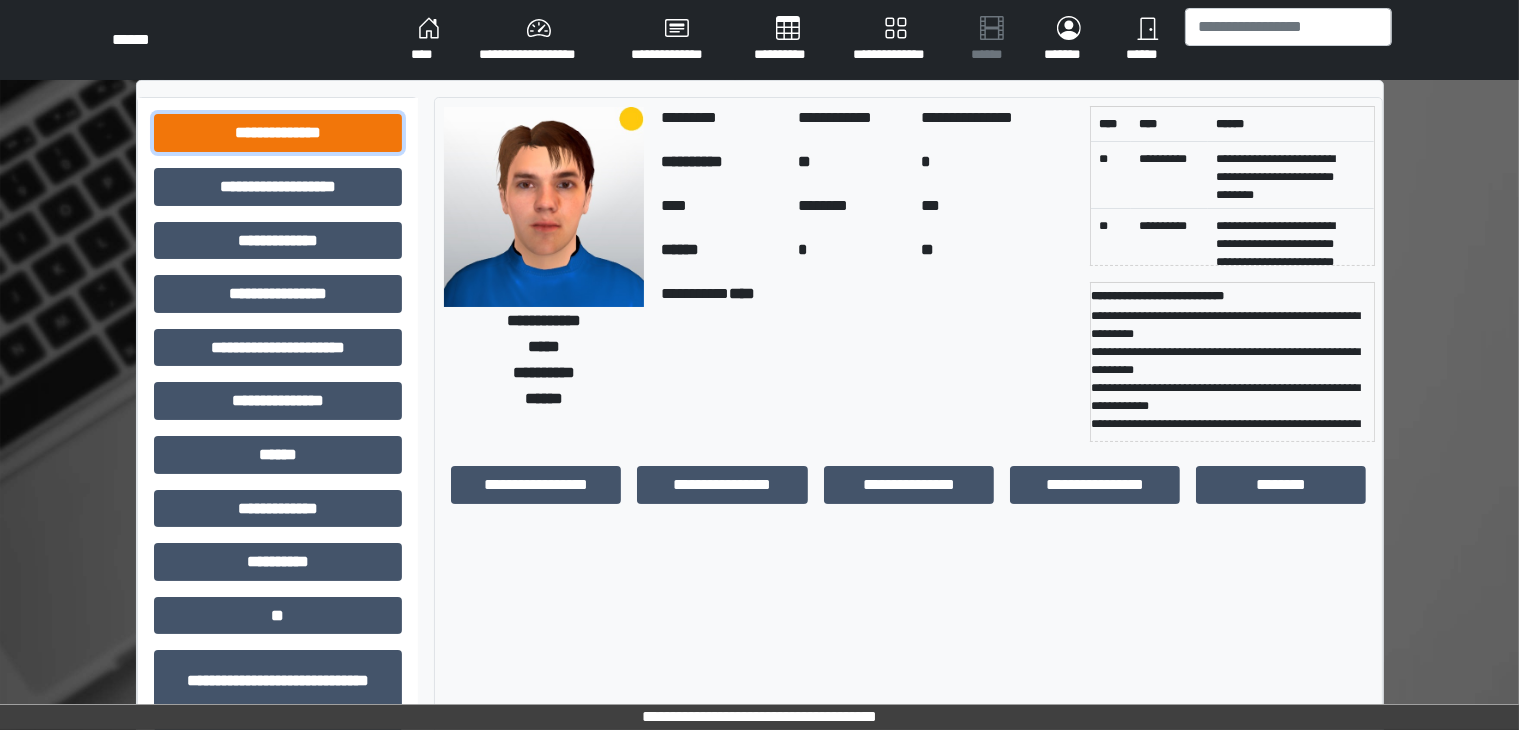 click on "**********" at bounding box center (278, 133) 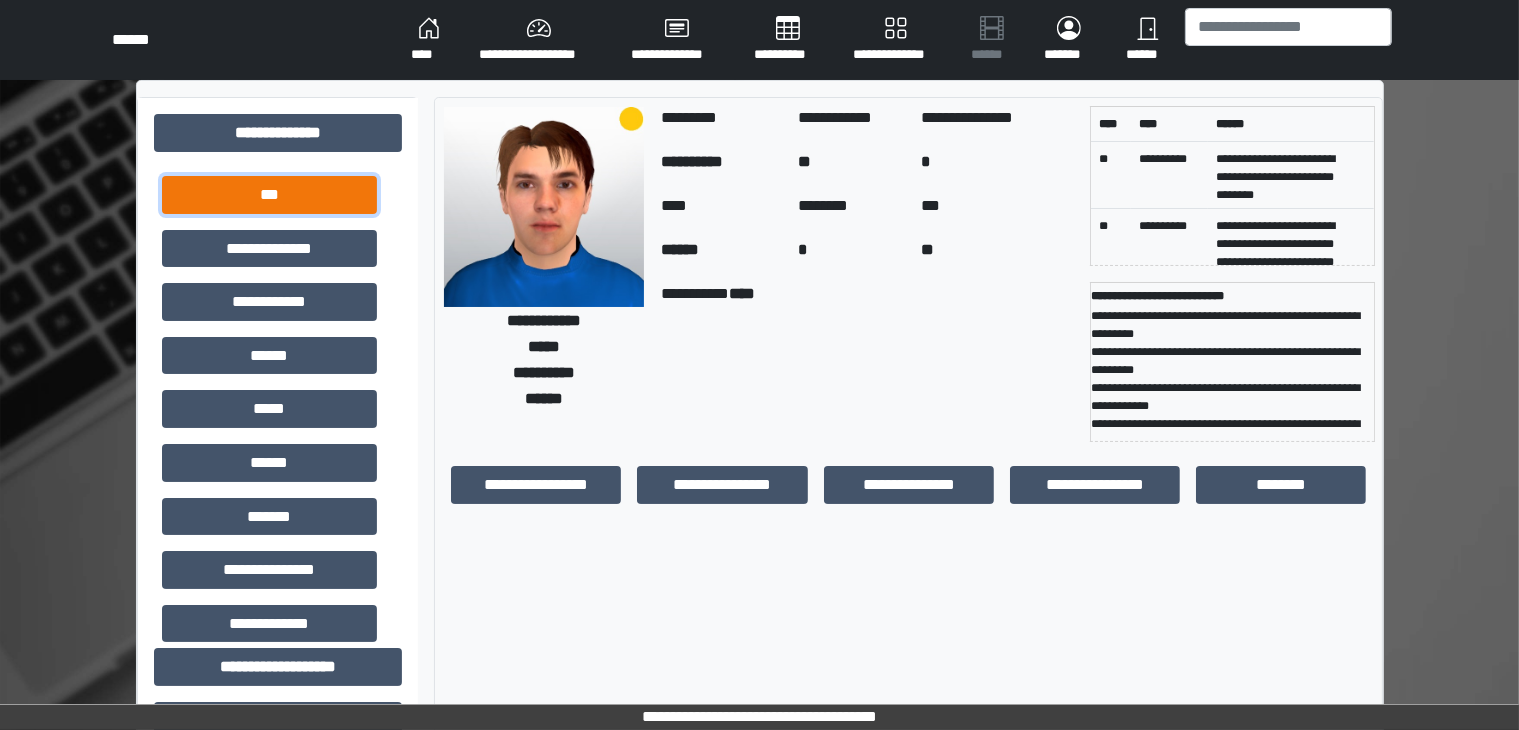 click on "***" at bounding box center (269, 195) 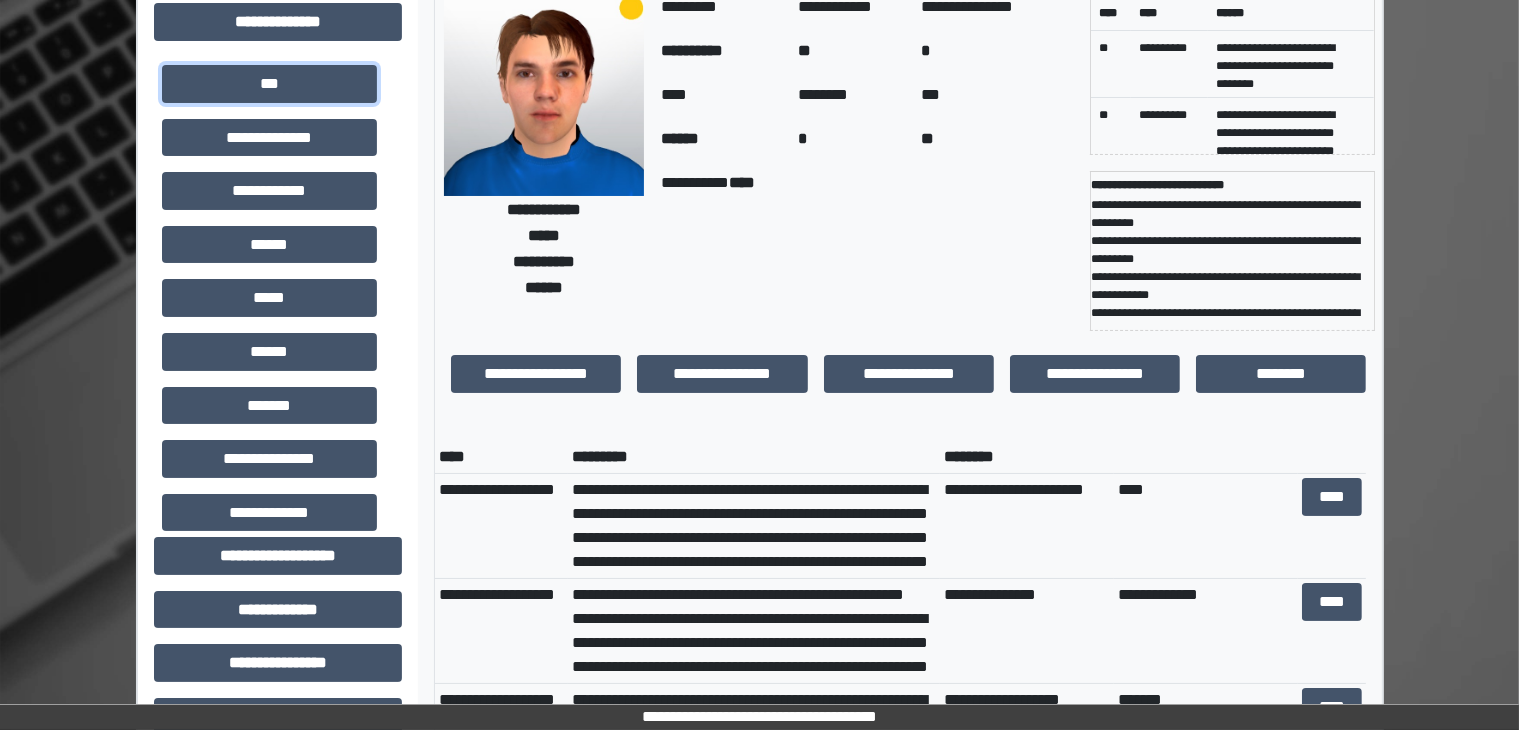 scroll, scrollTop: 112, scrollLeft: 0, axis: vertical 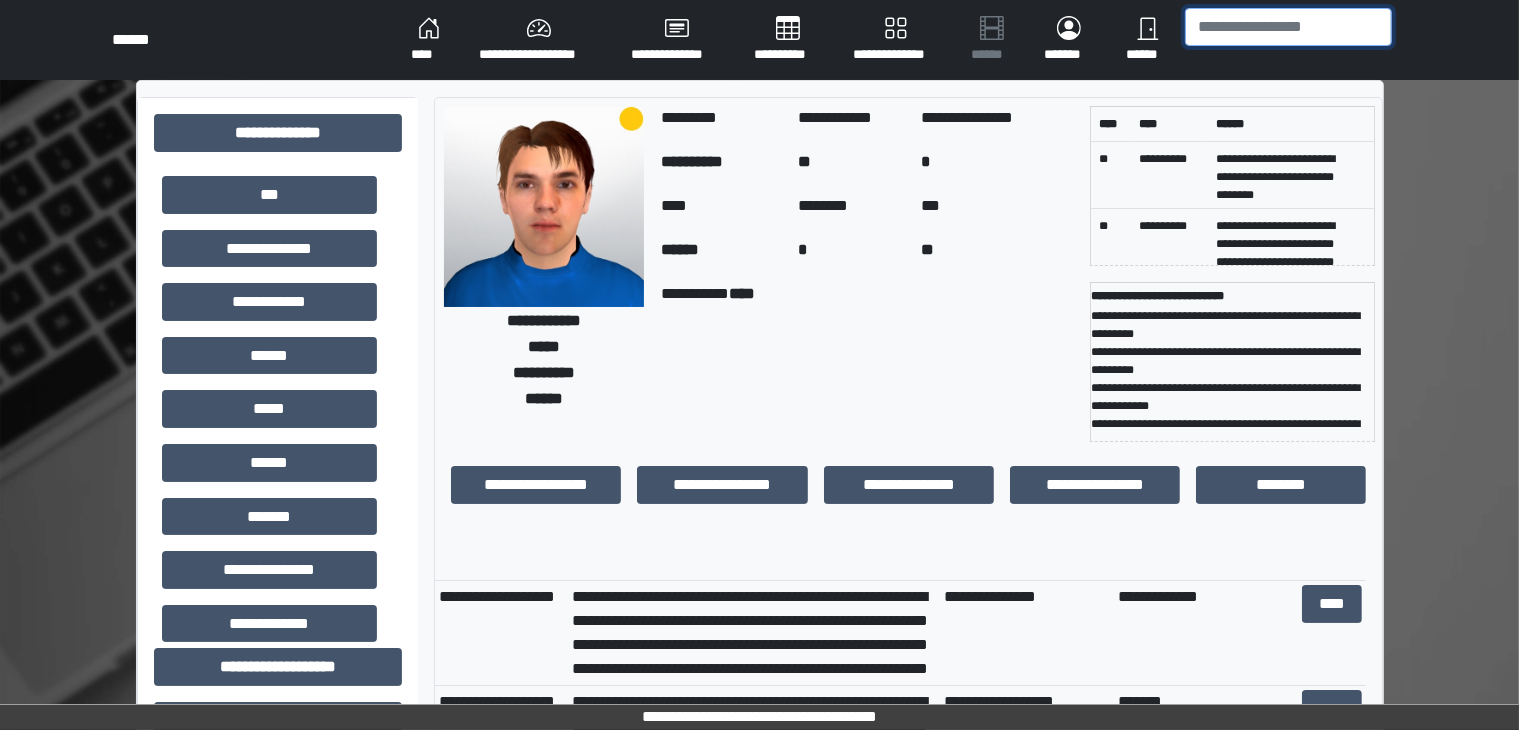 click at bounding box center (1288, 27) 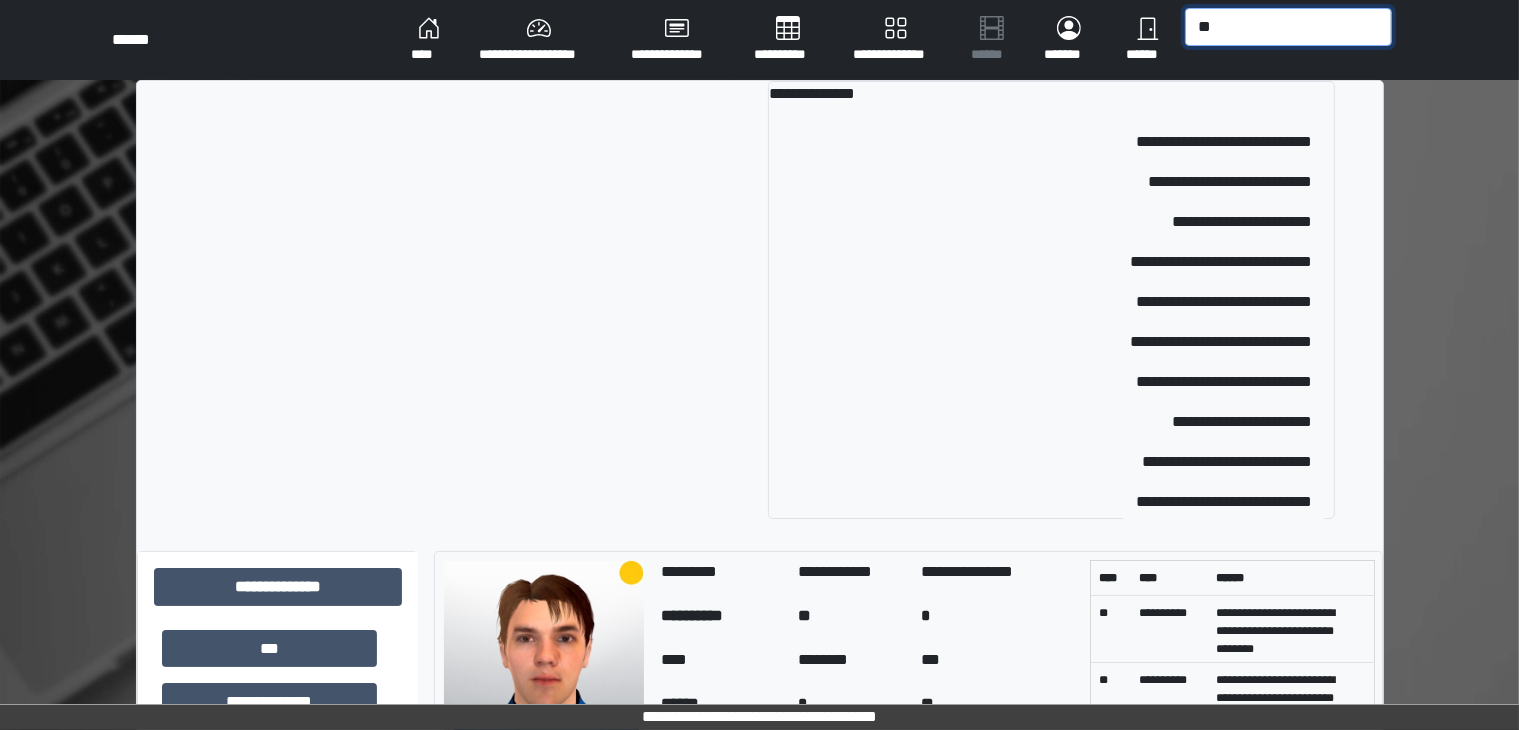 type on "*" 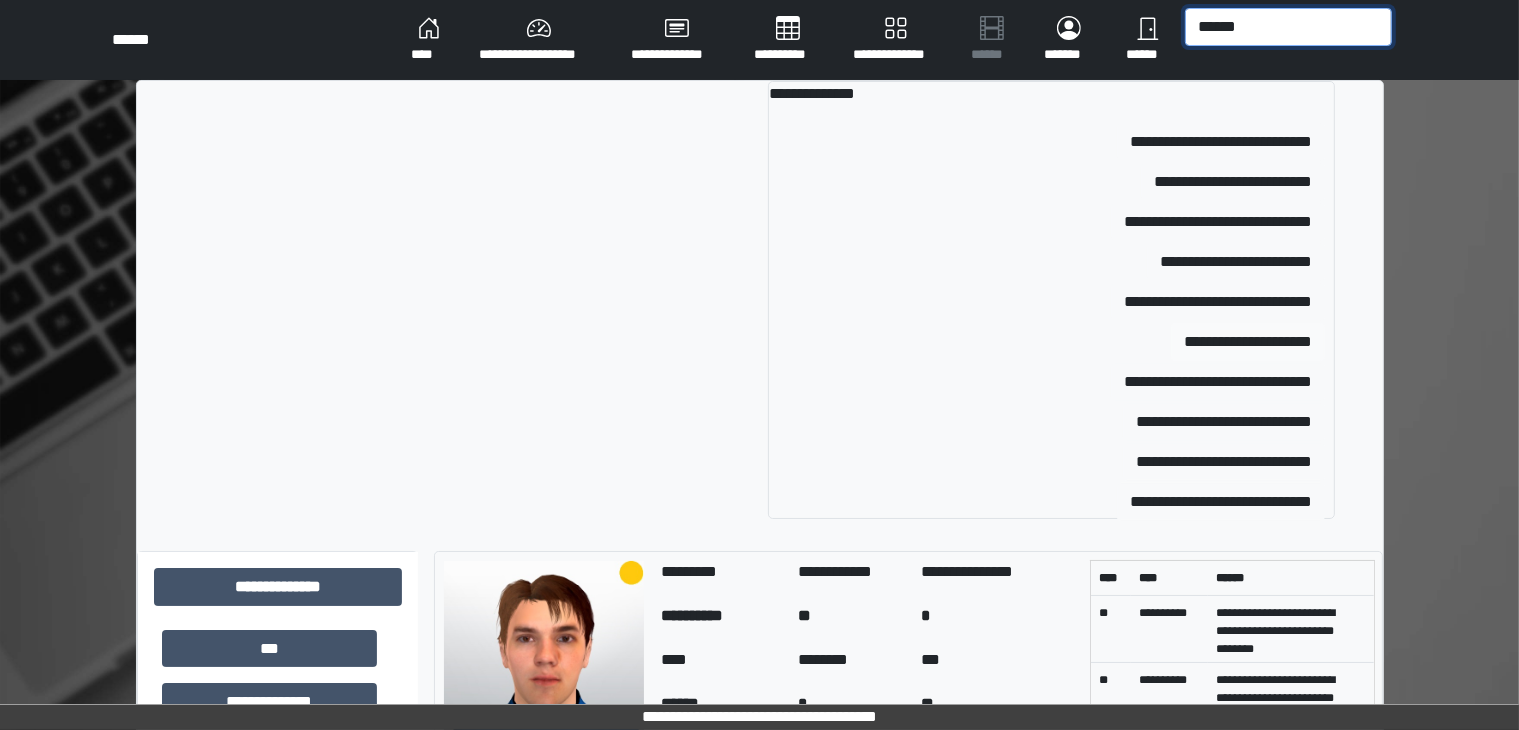 type on "******" 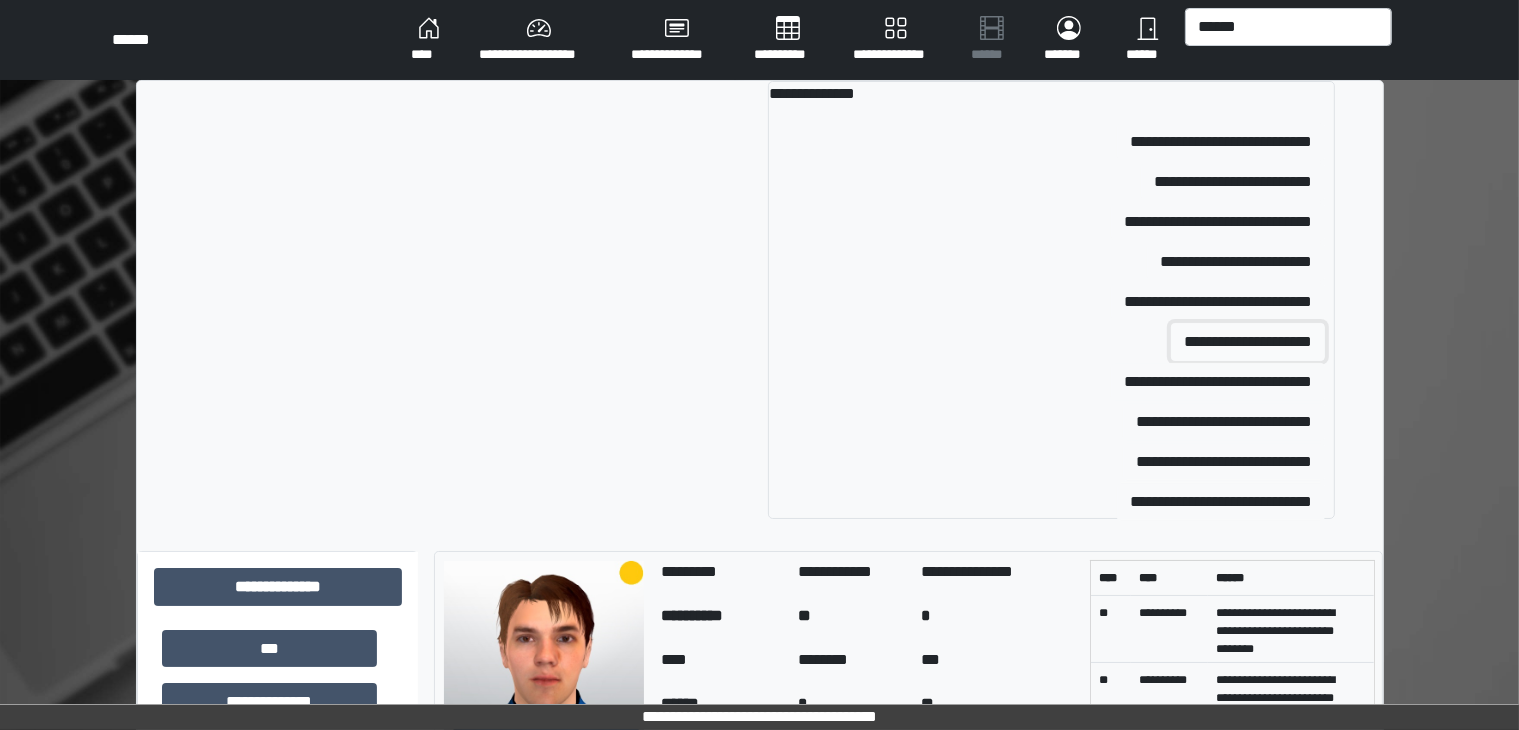 click on "**********" at bounding box center [1248, 342] 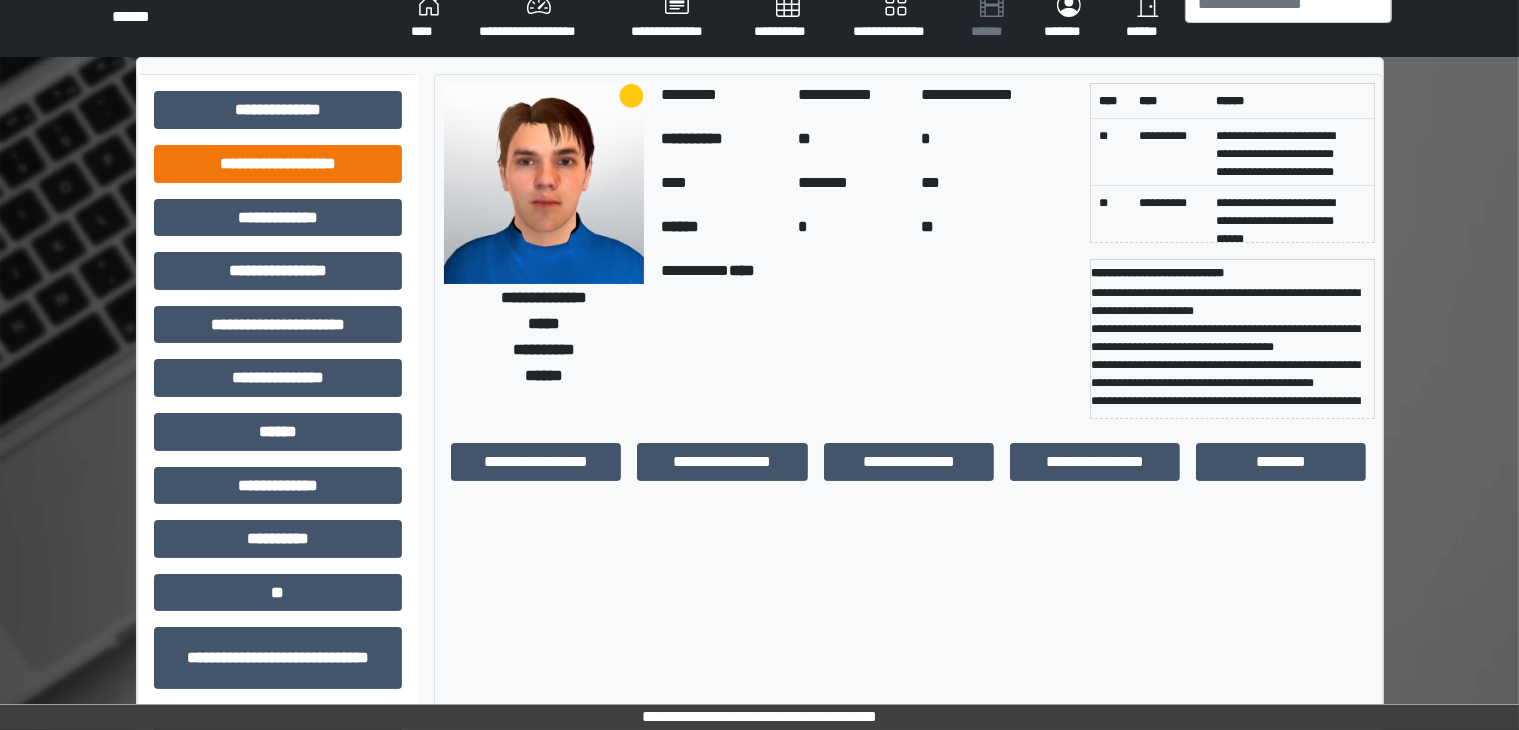 scroll, scrollTop: 16, scrollLeft: 0, axis: vertical 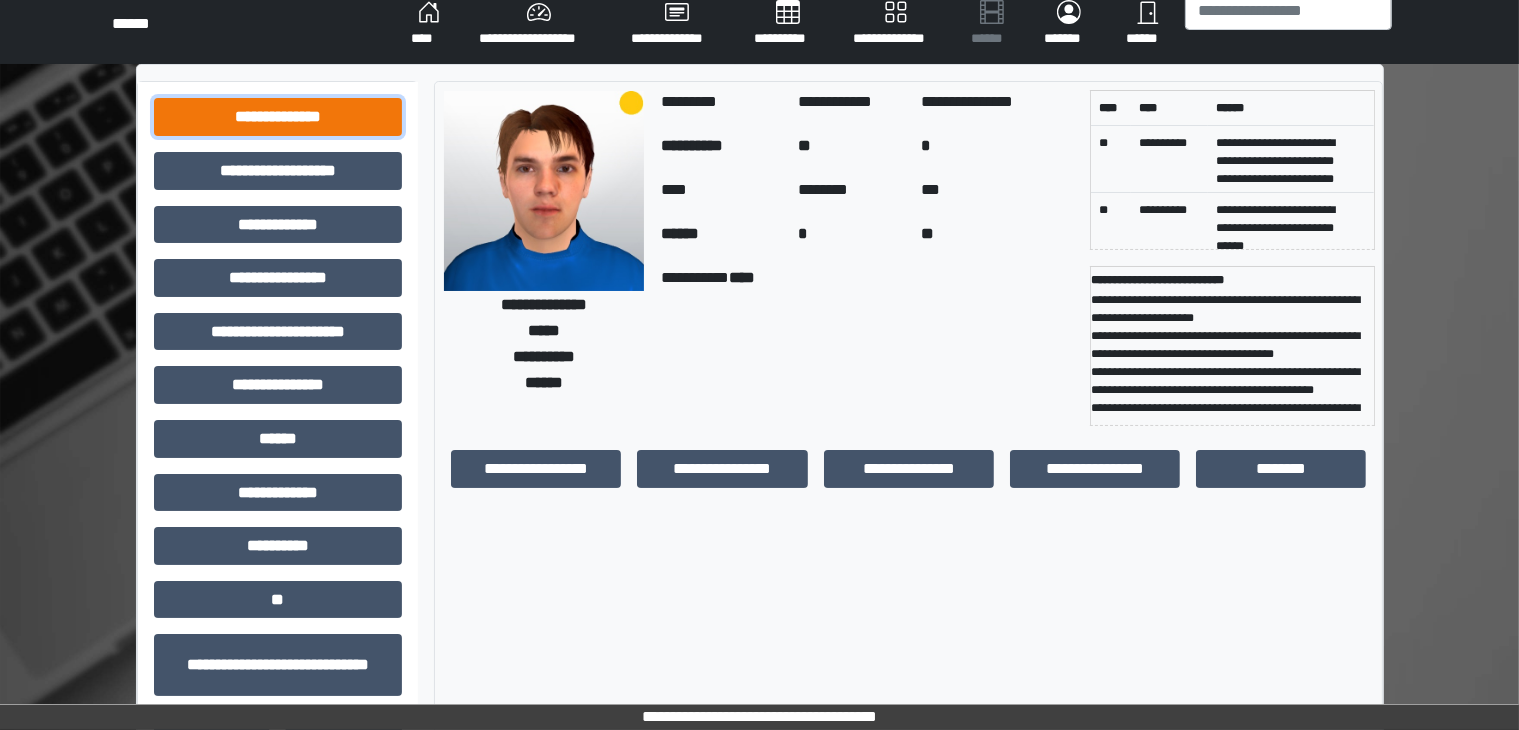 click on "**********" at bounding box center (278, 117) 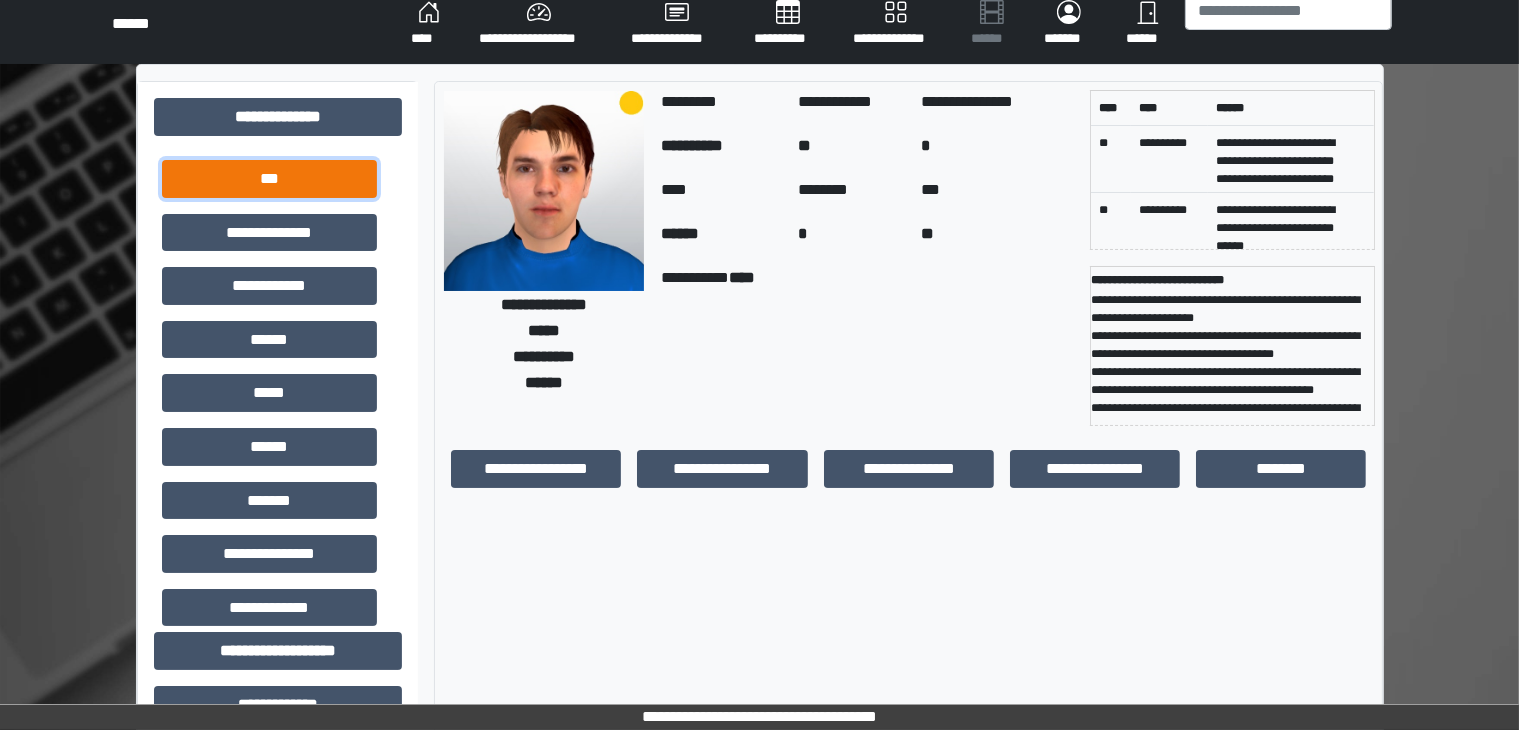 click on "***" at bounding box center (269, 179) 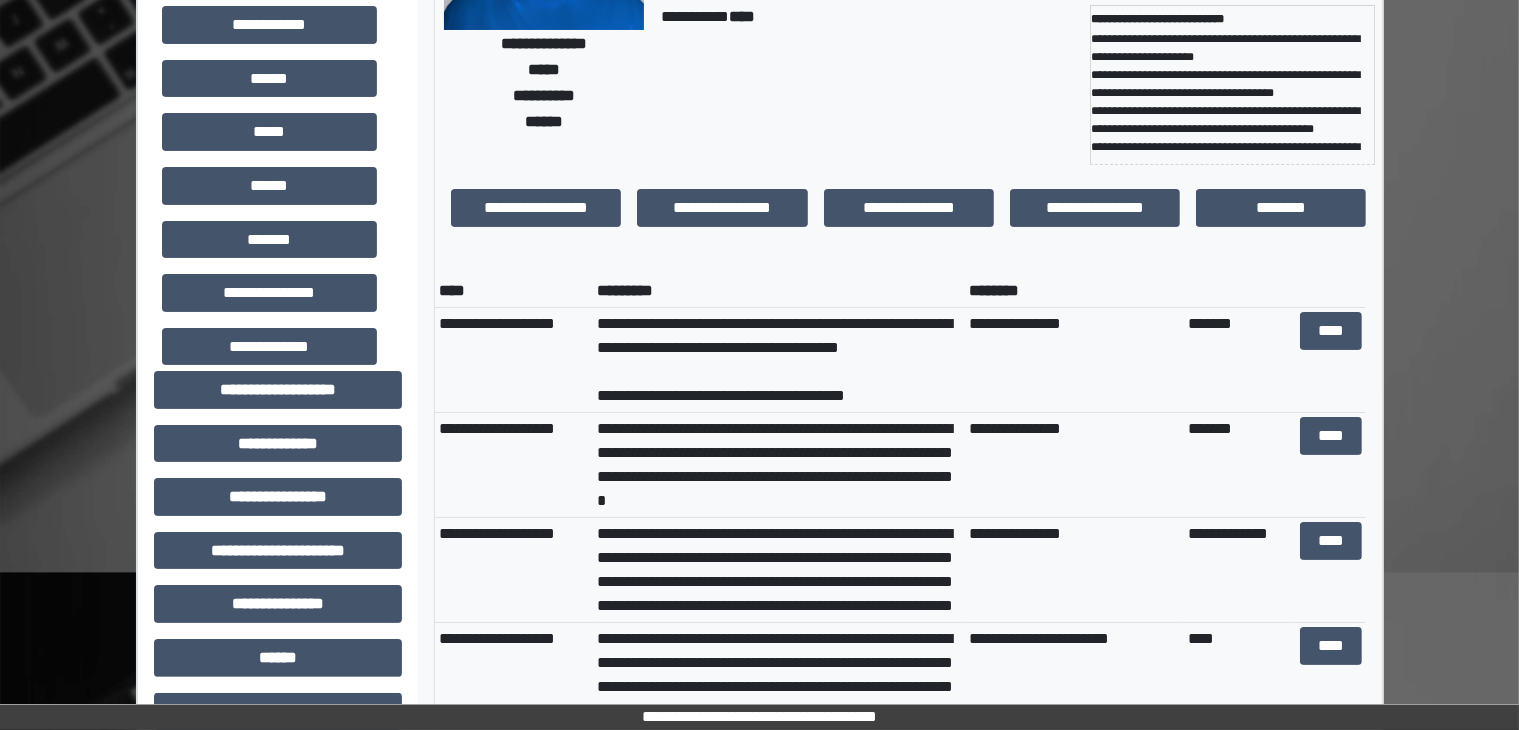 scroll, scrollTop: 279, scrollLeft: 0, axis: vertical 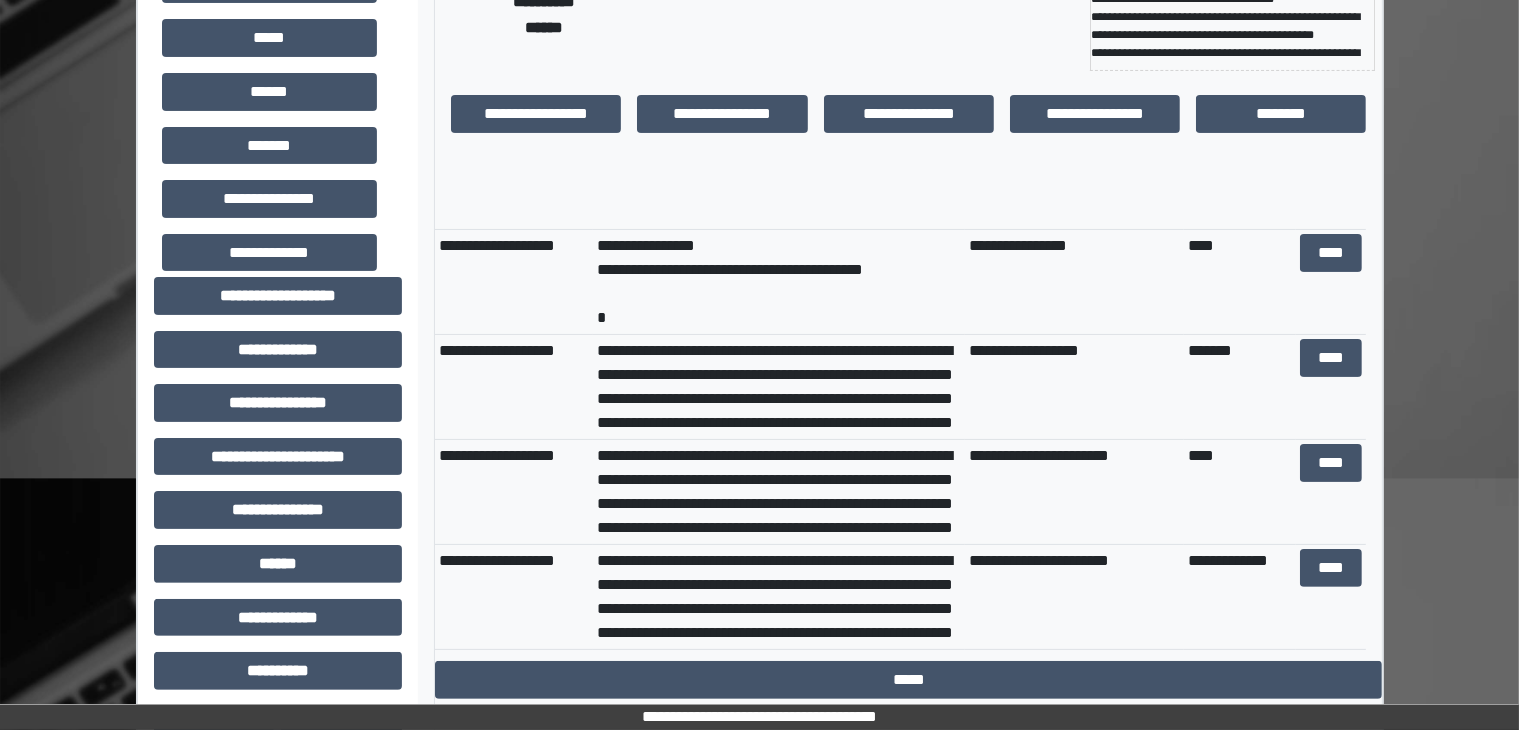 click on "**********" at bounding box center [1074, 491] 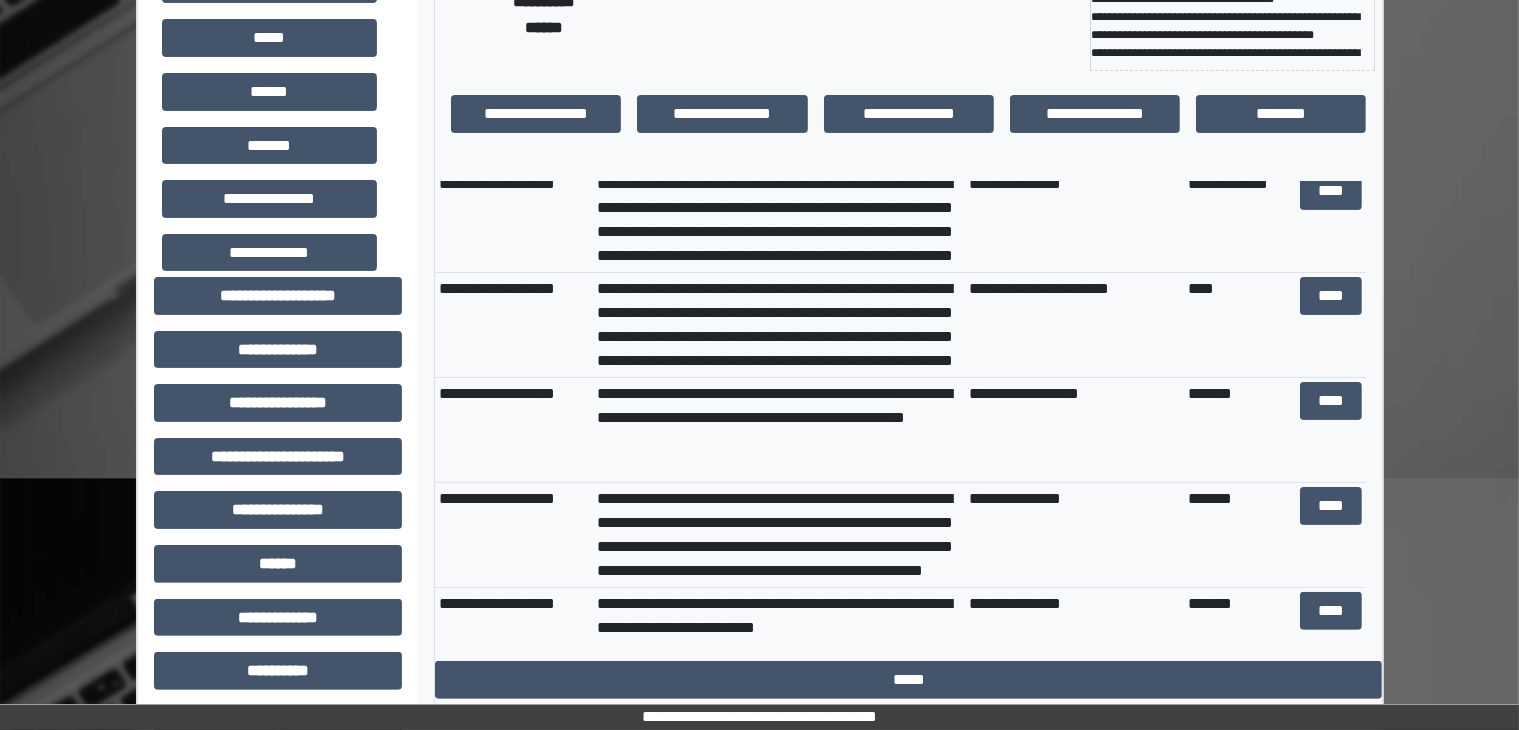 scroll, scrollTop: 0, scrollLeft: 0, axis: both 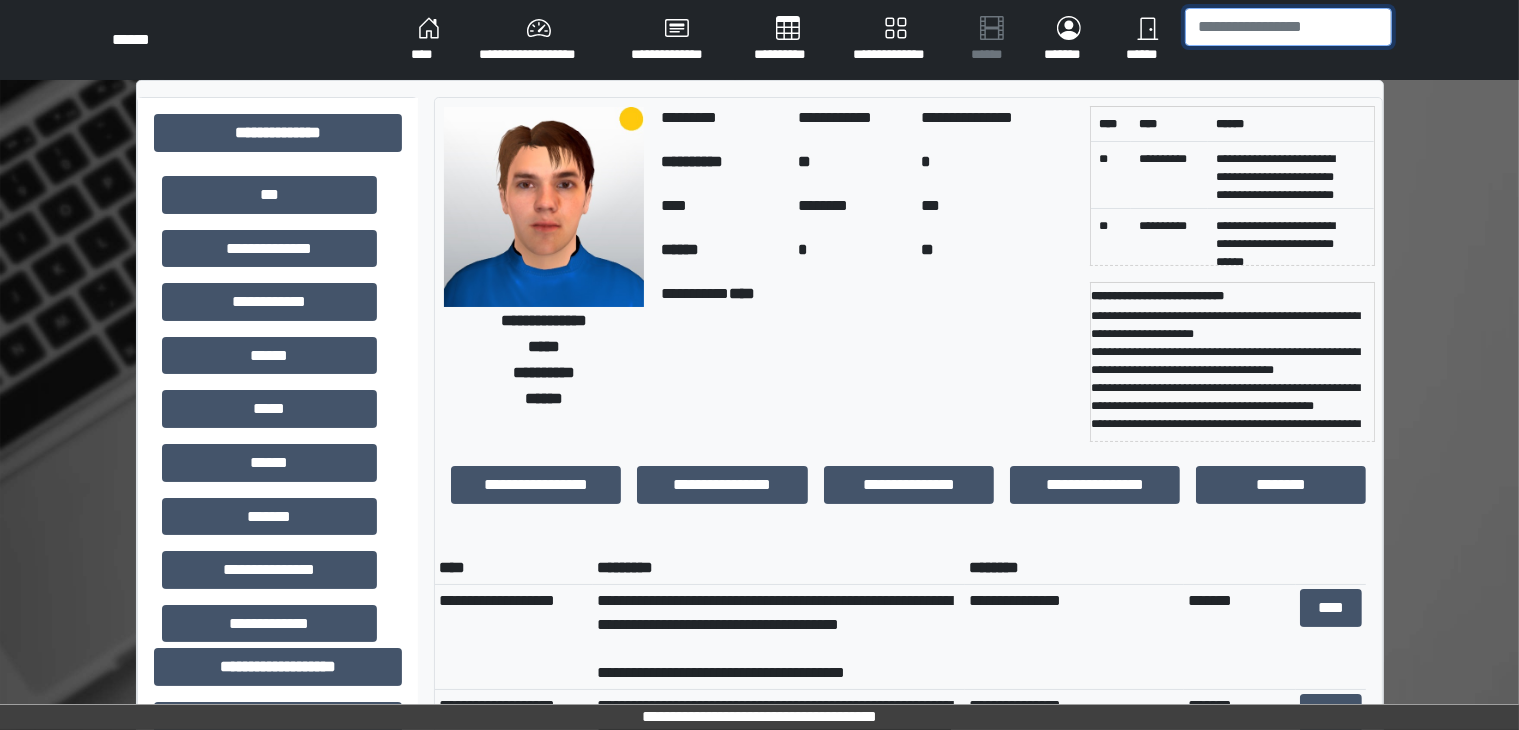 click at bounding box center [1288, 27] 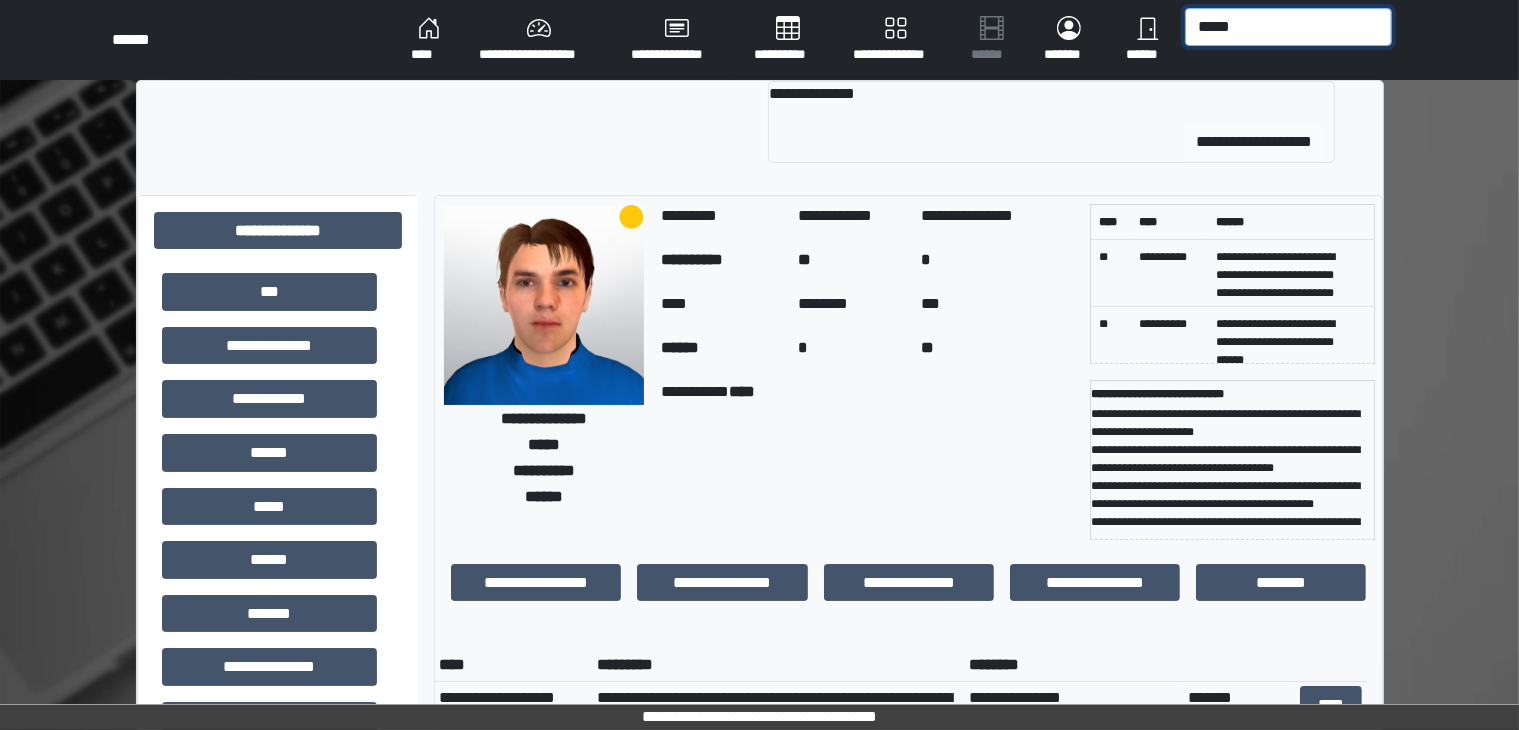 type on "*****" 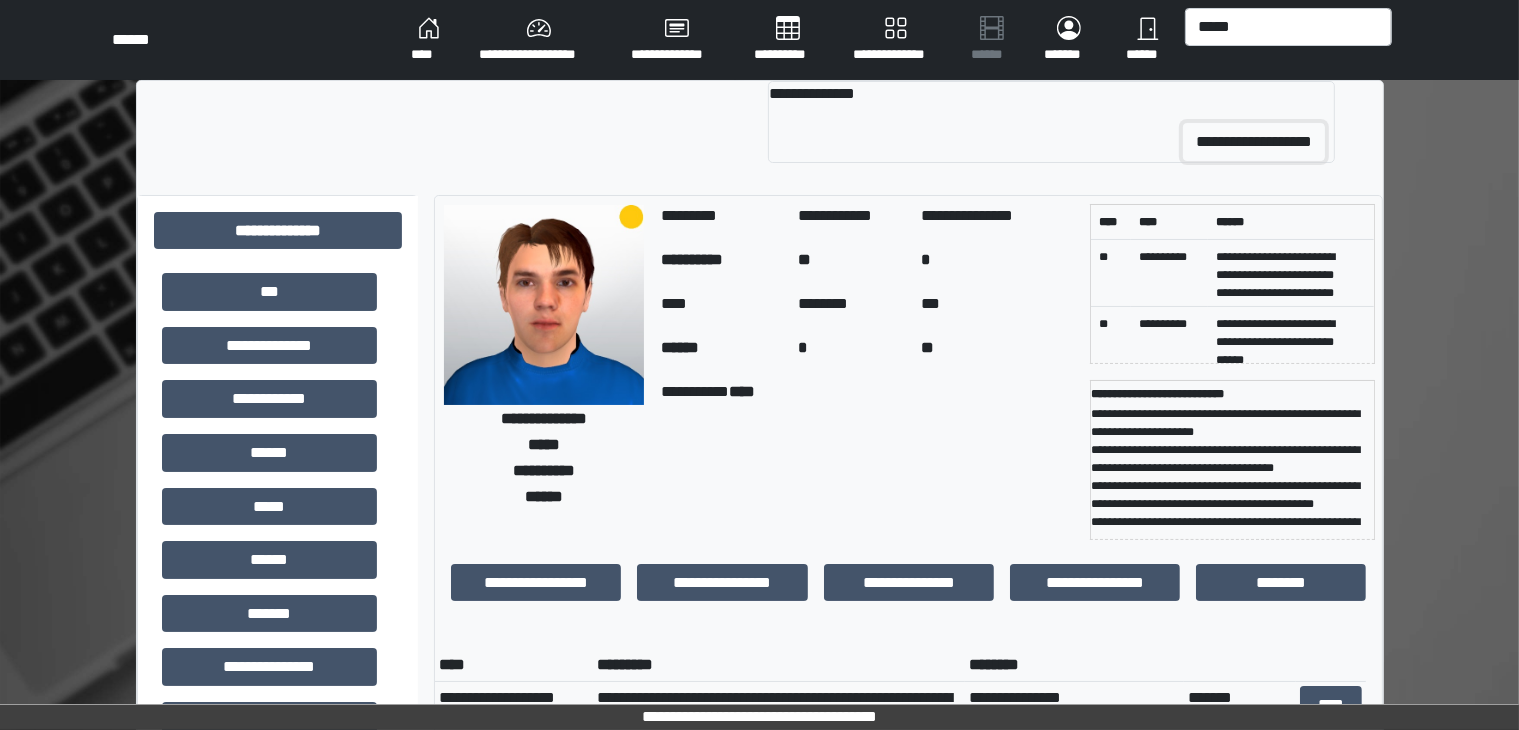 click on "**********" at bounding box center (1254, 142) 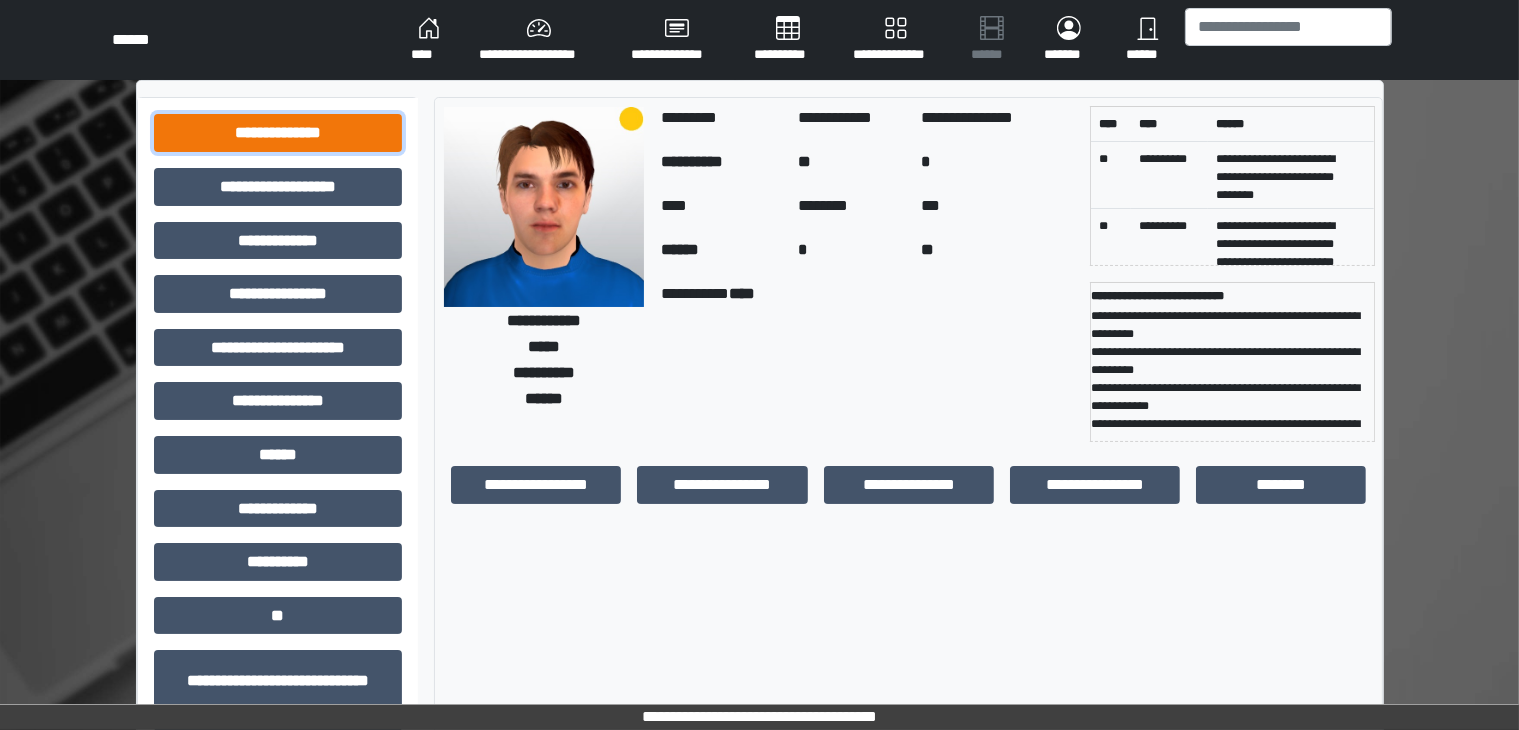 click on "**********" at bounding box center [278, 133] 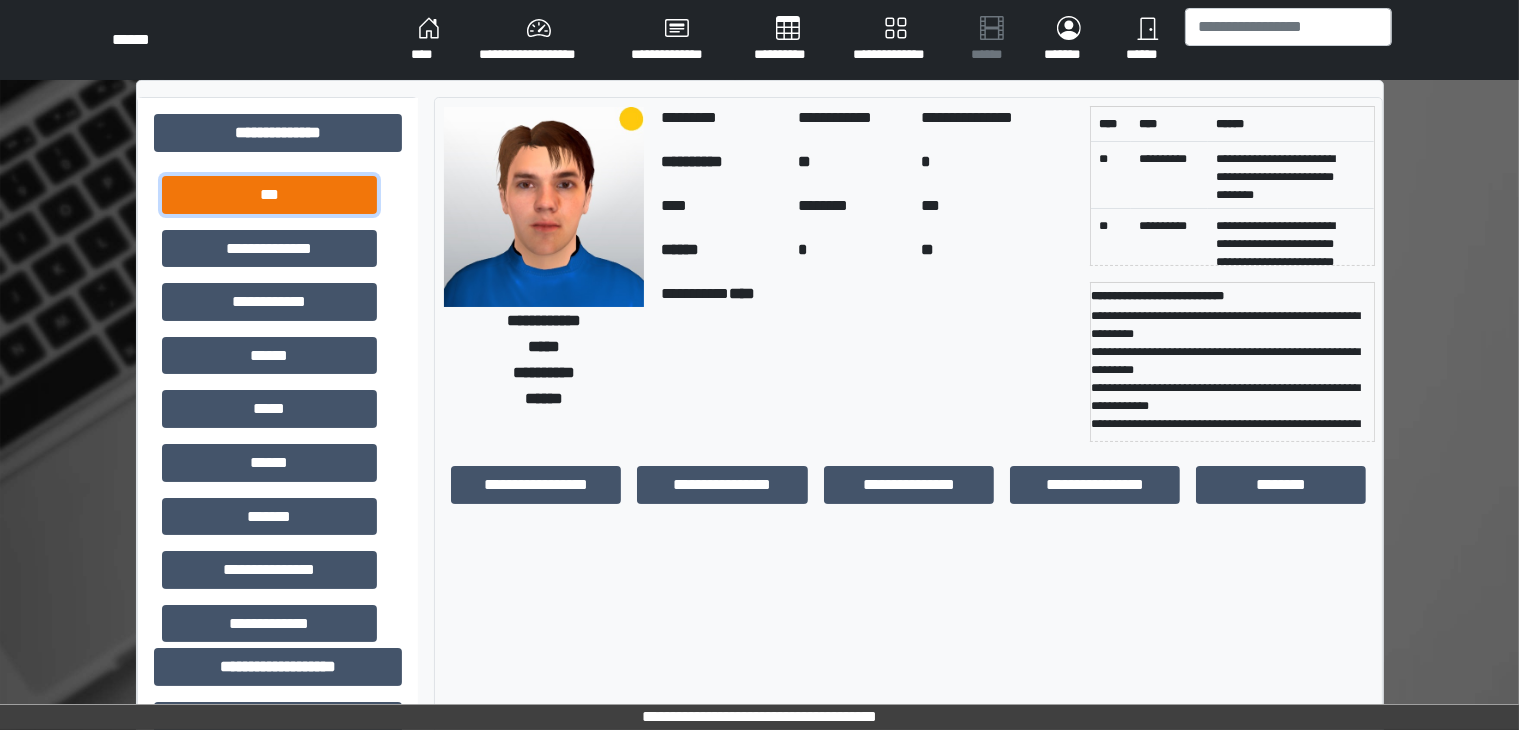 click on "***" at bounding box center (269, 195) 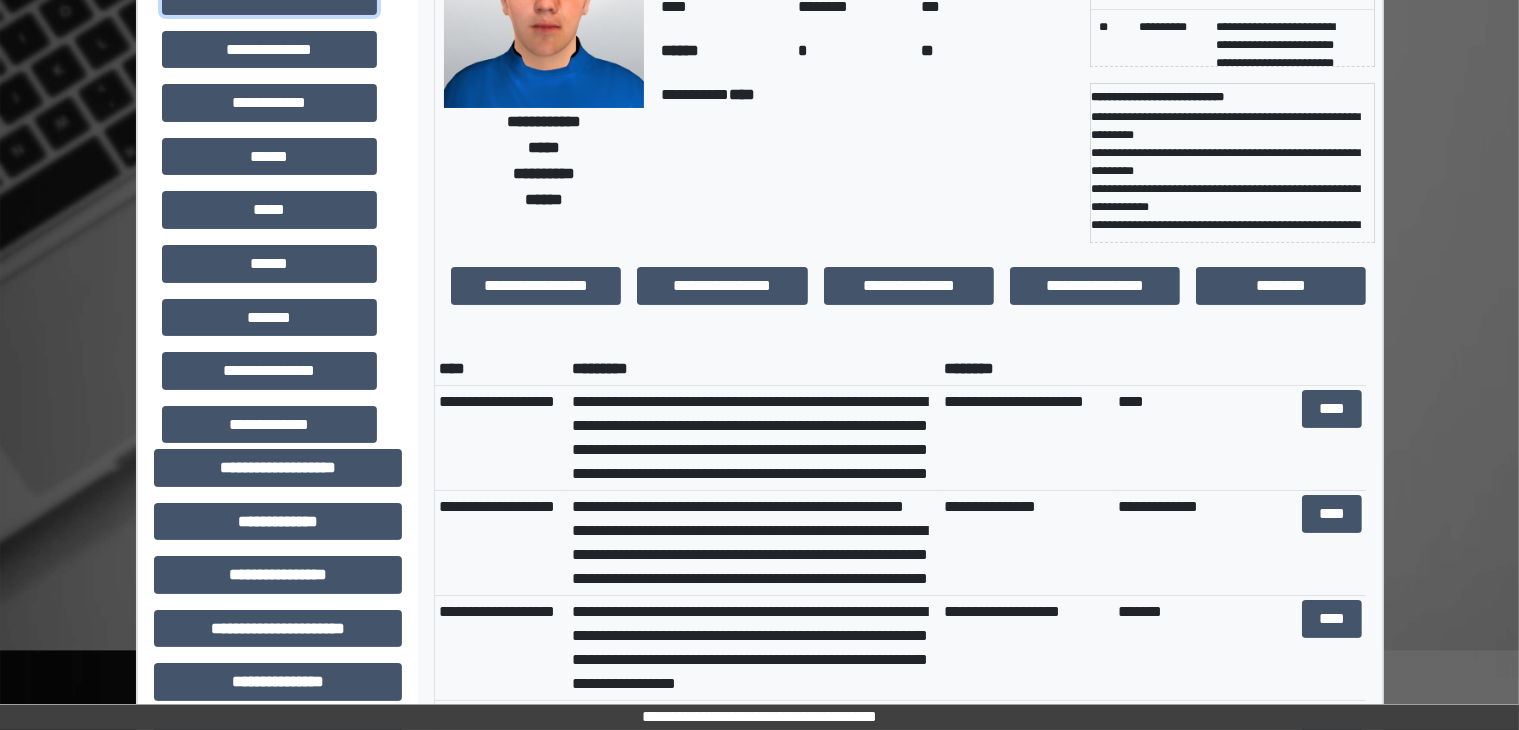 scroll, scrollTop: 222, scrollLeft: 0, axis: vertical 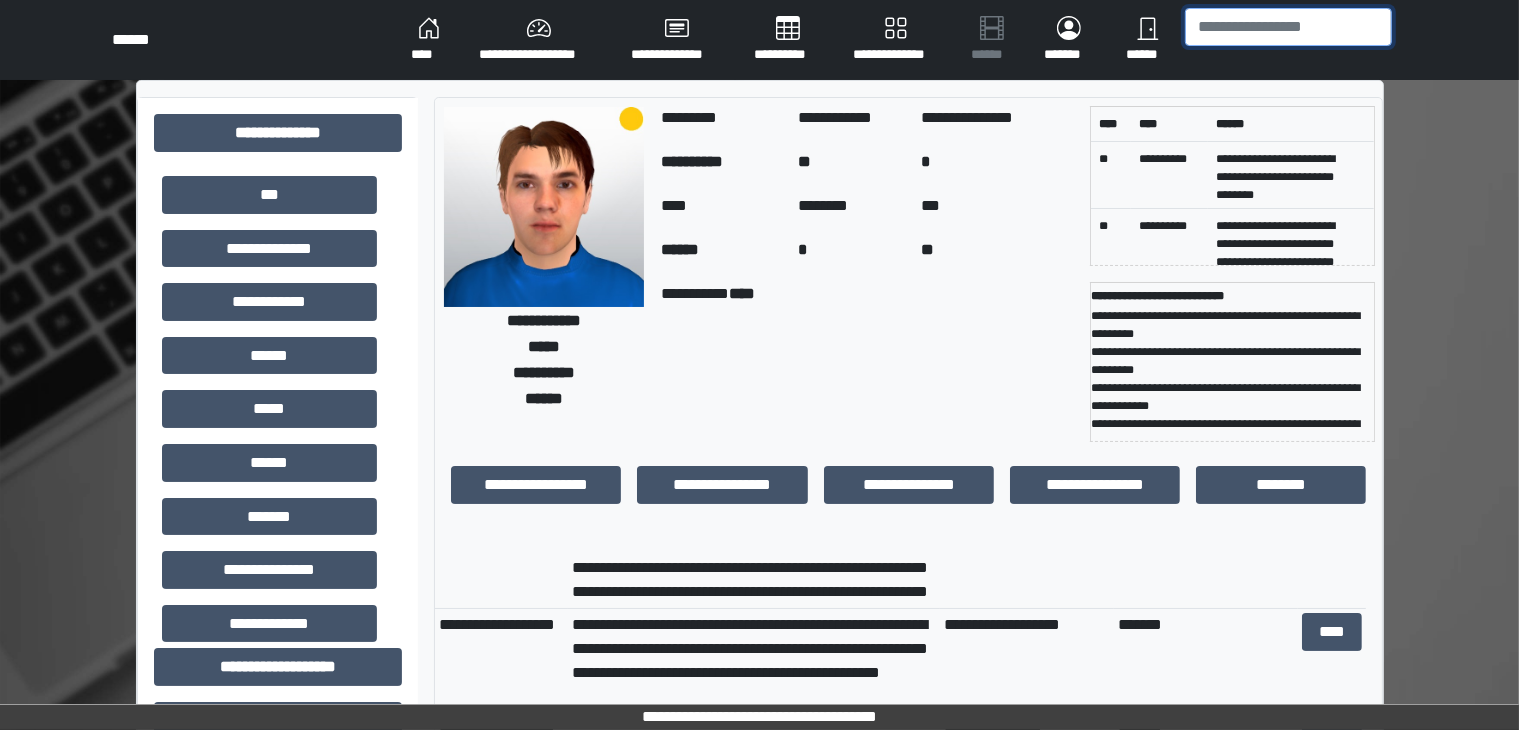 click at bounding box center (1288, 27) 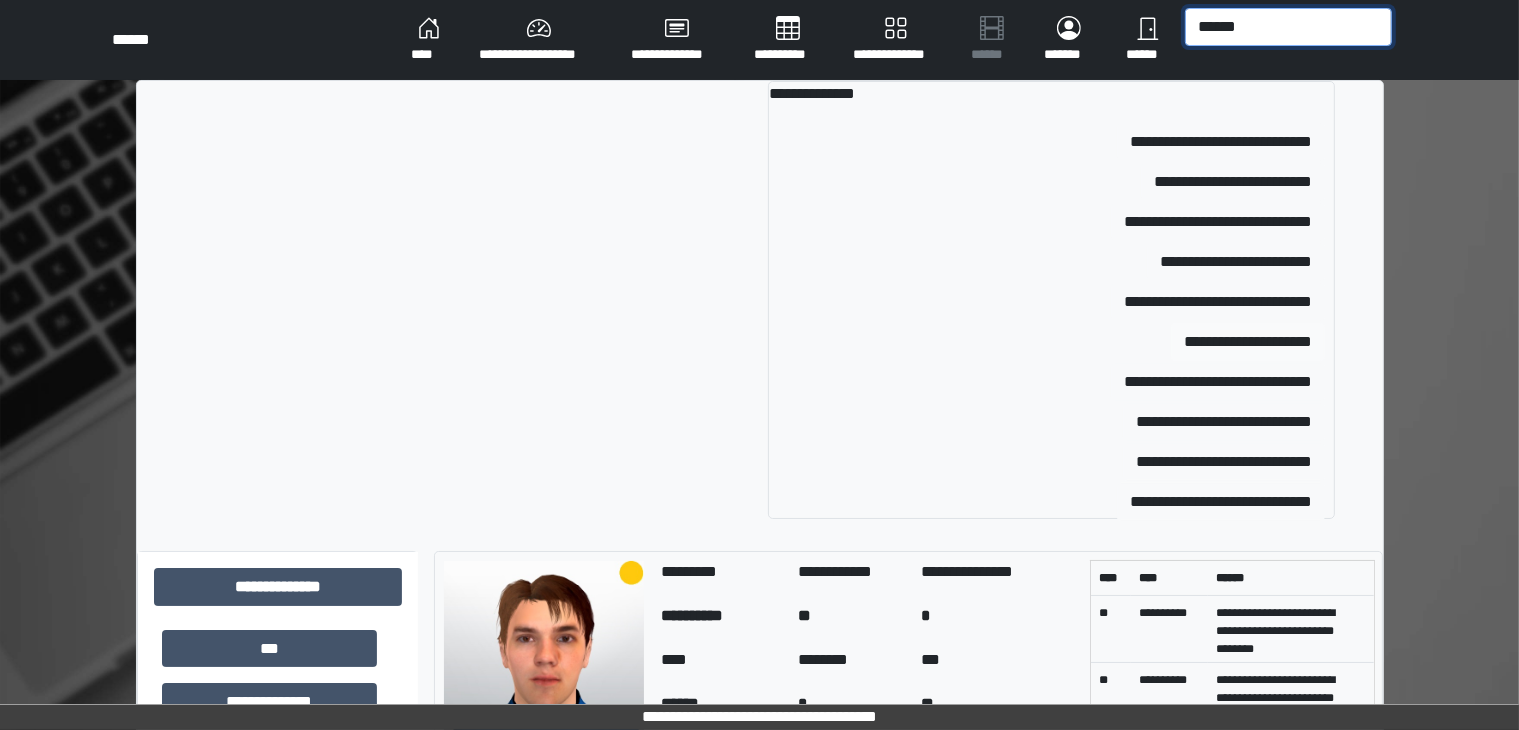 type on "******" 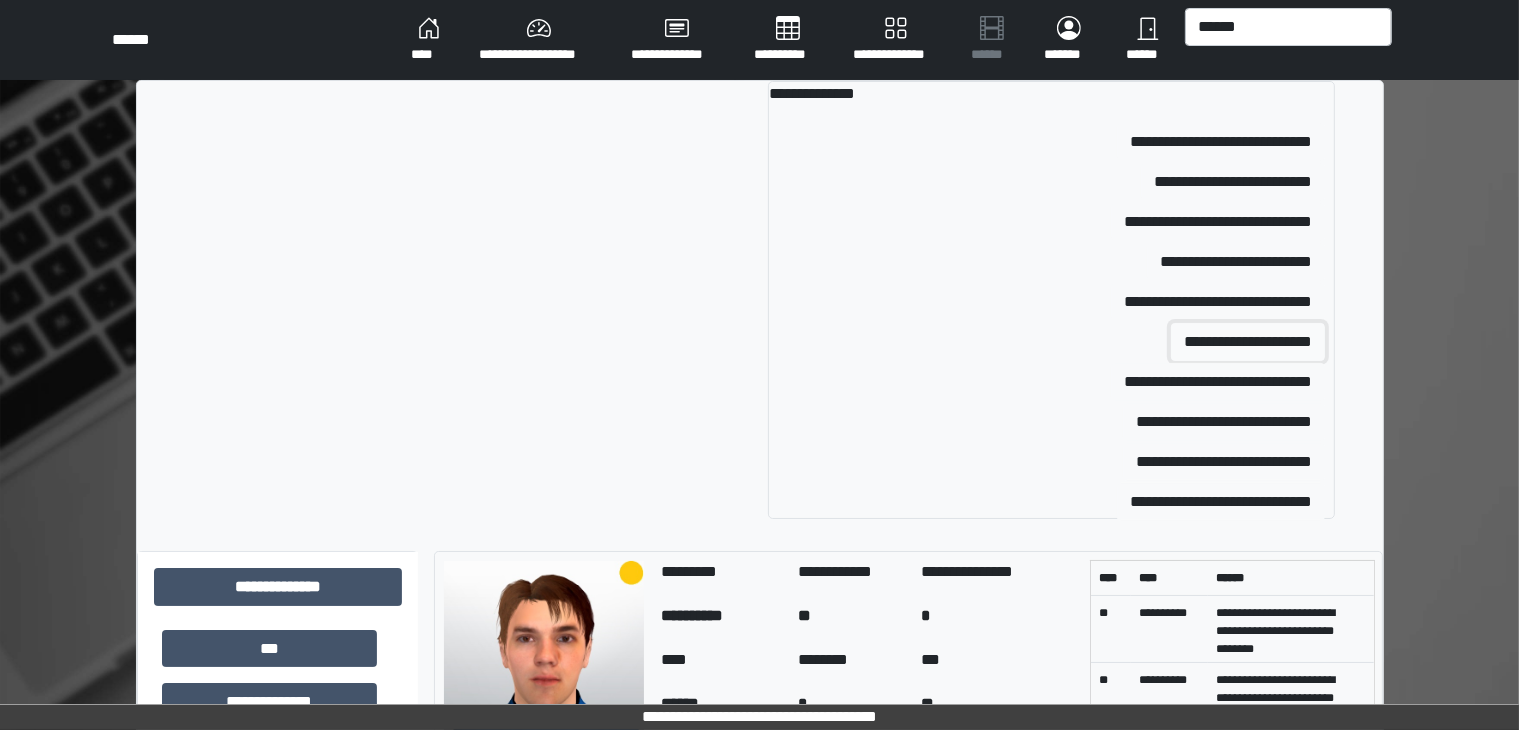 click on "**********" at bounding box center (1248, 342) 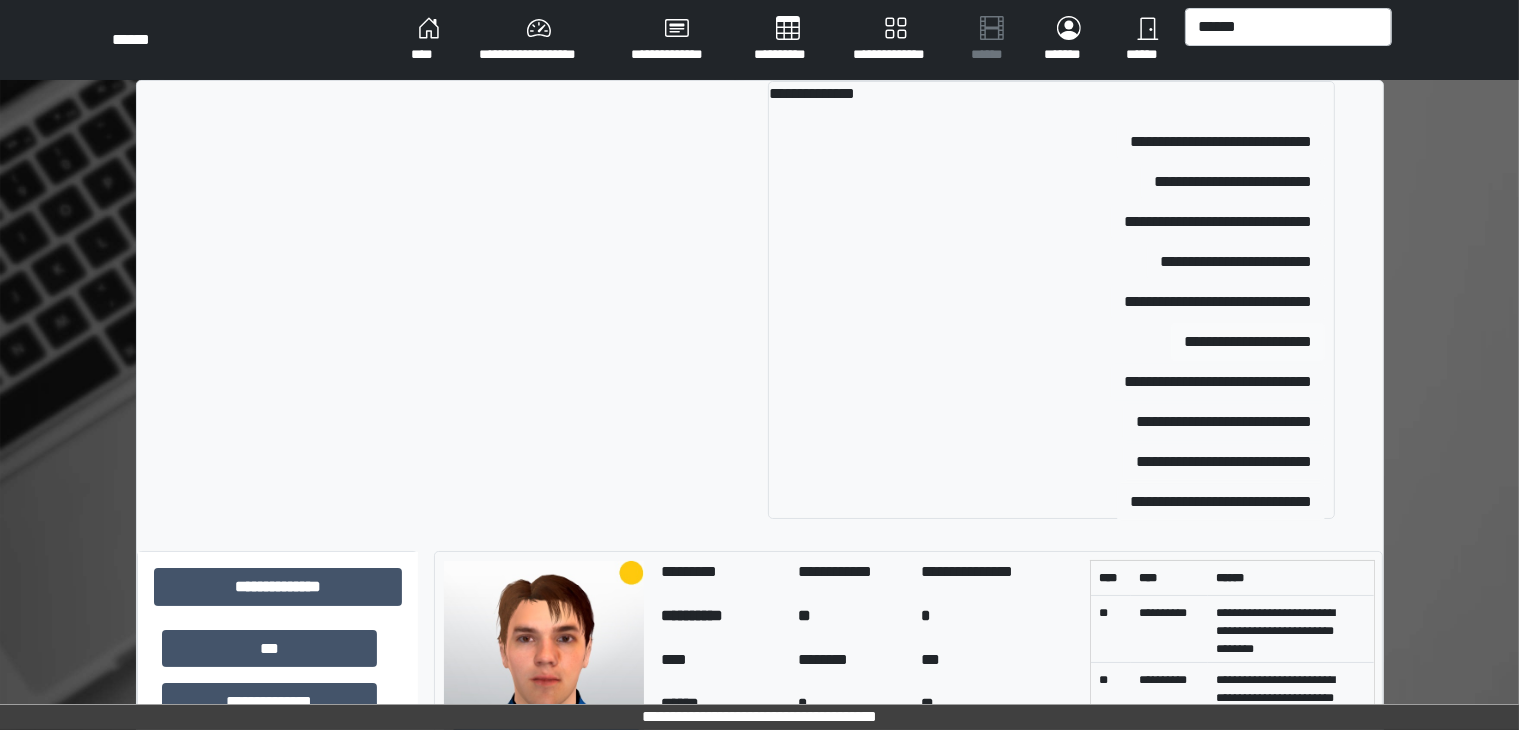 type 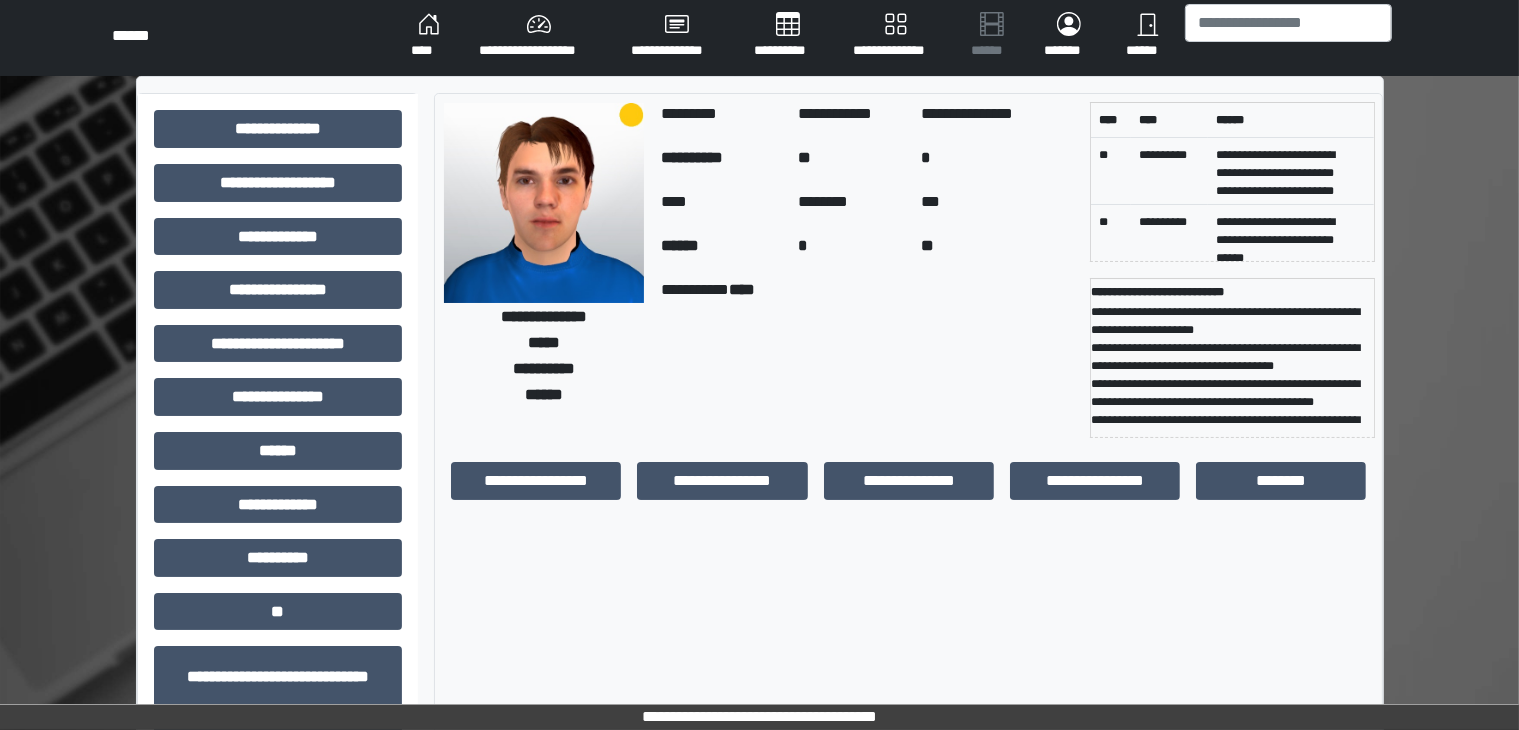 scroll, scrollTop: 0, scrollLeft: 0, axis: both 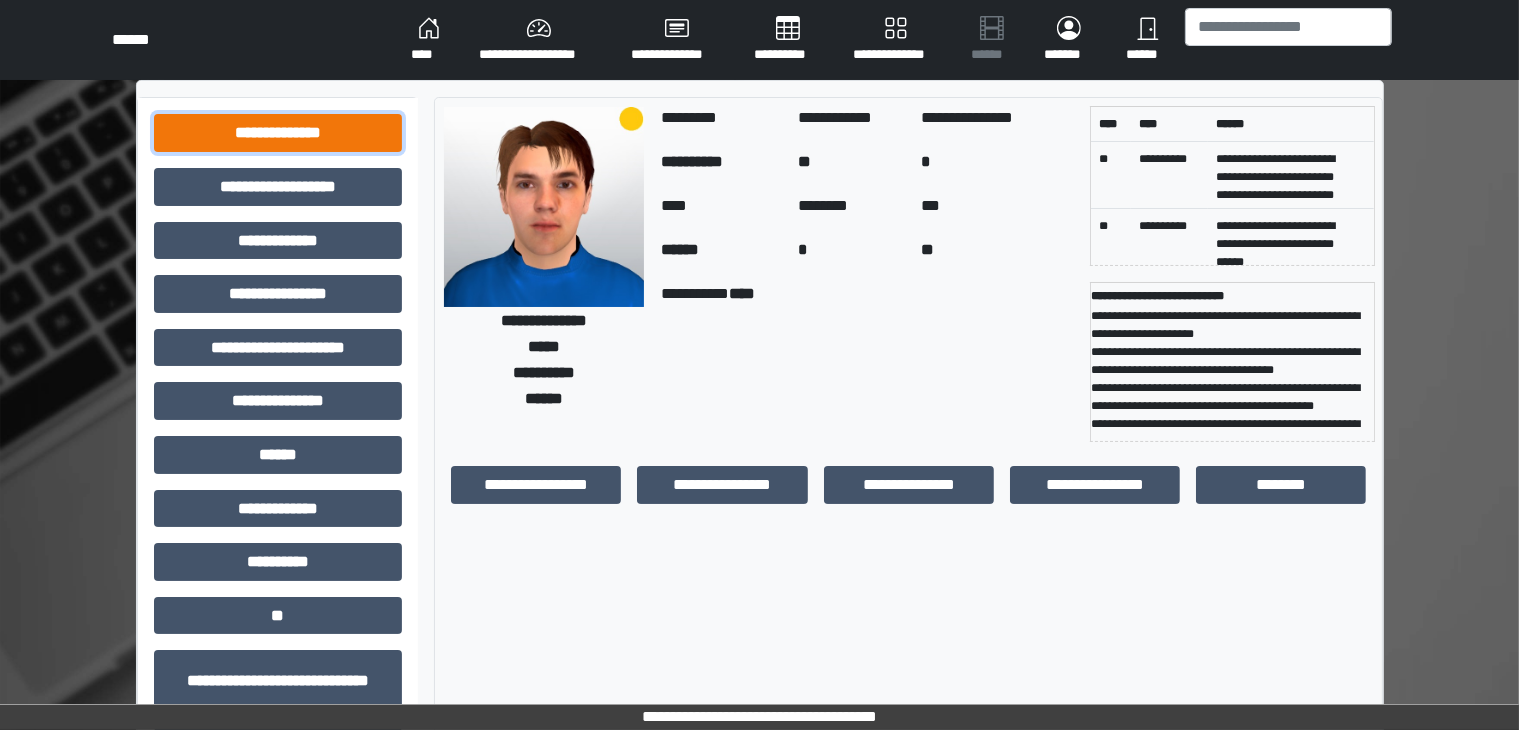 click on "**********" at bounding box center [278, 133] 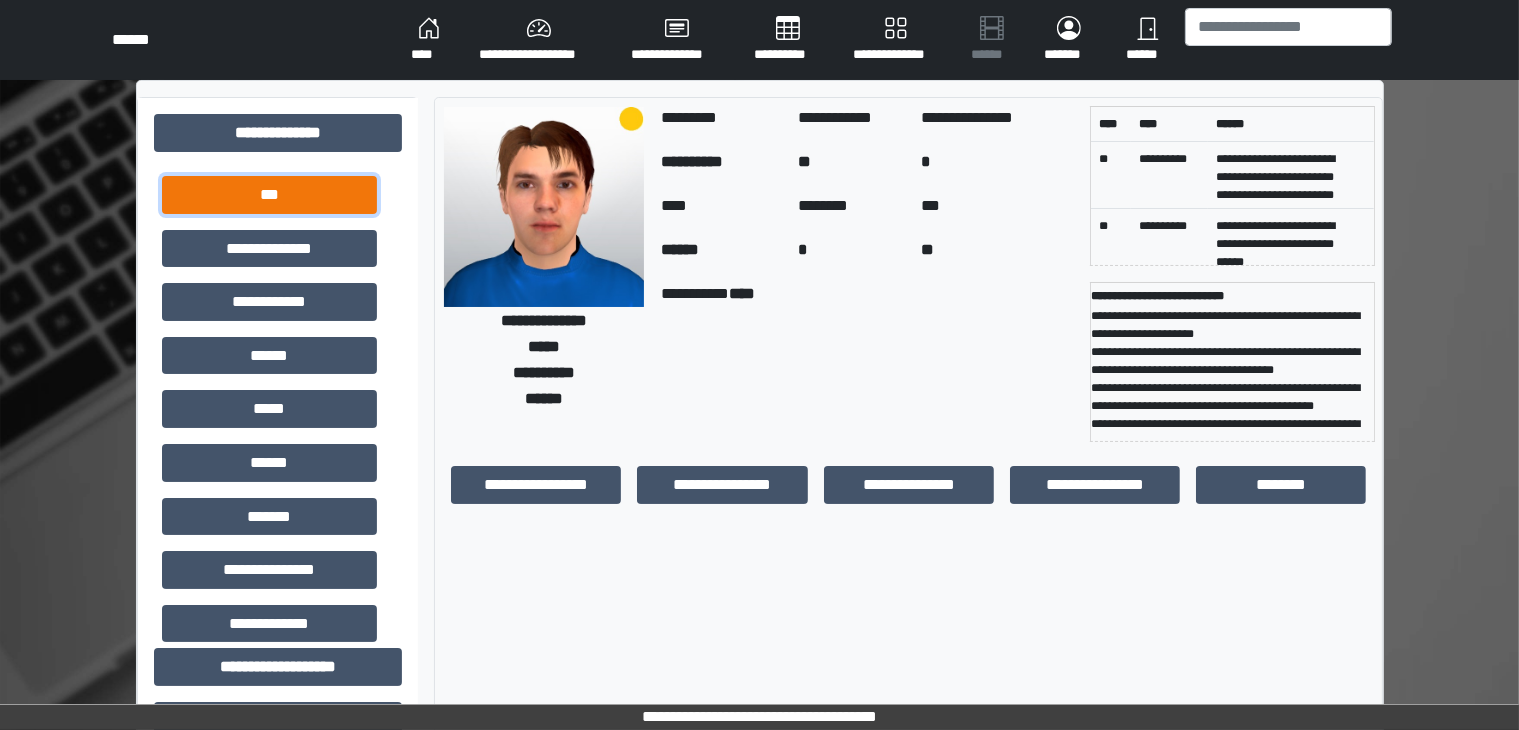 click on "***" at bounding box center [269, 195] 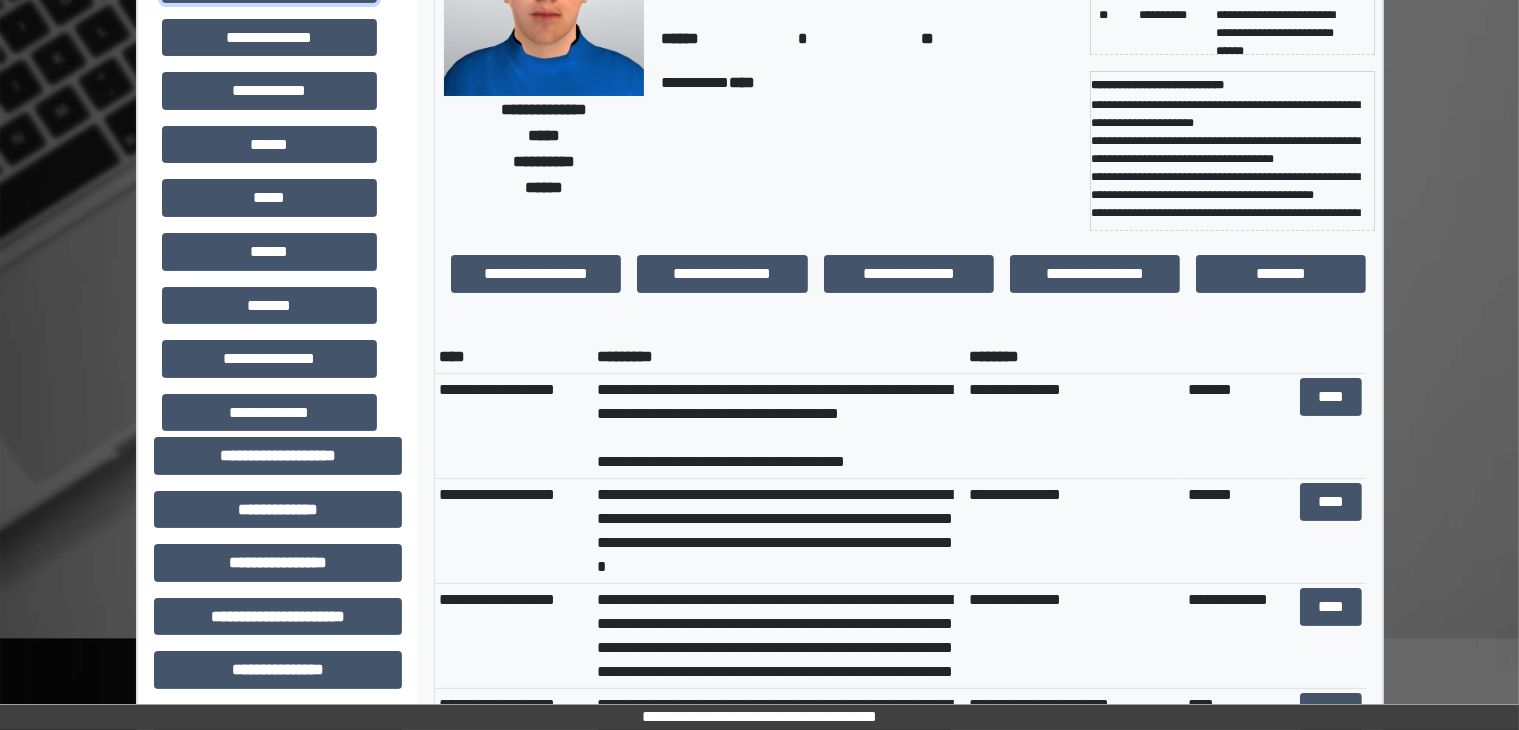 scroll, scrollTop: 219, scrollLeft: 0, axis: vertical 